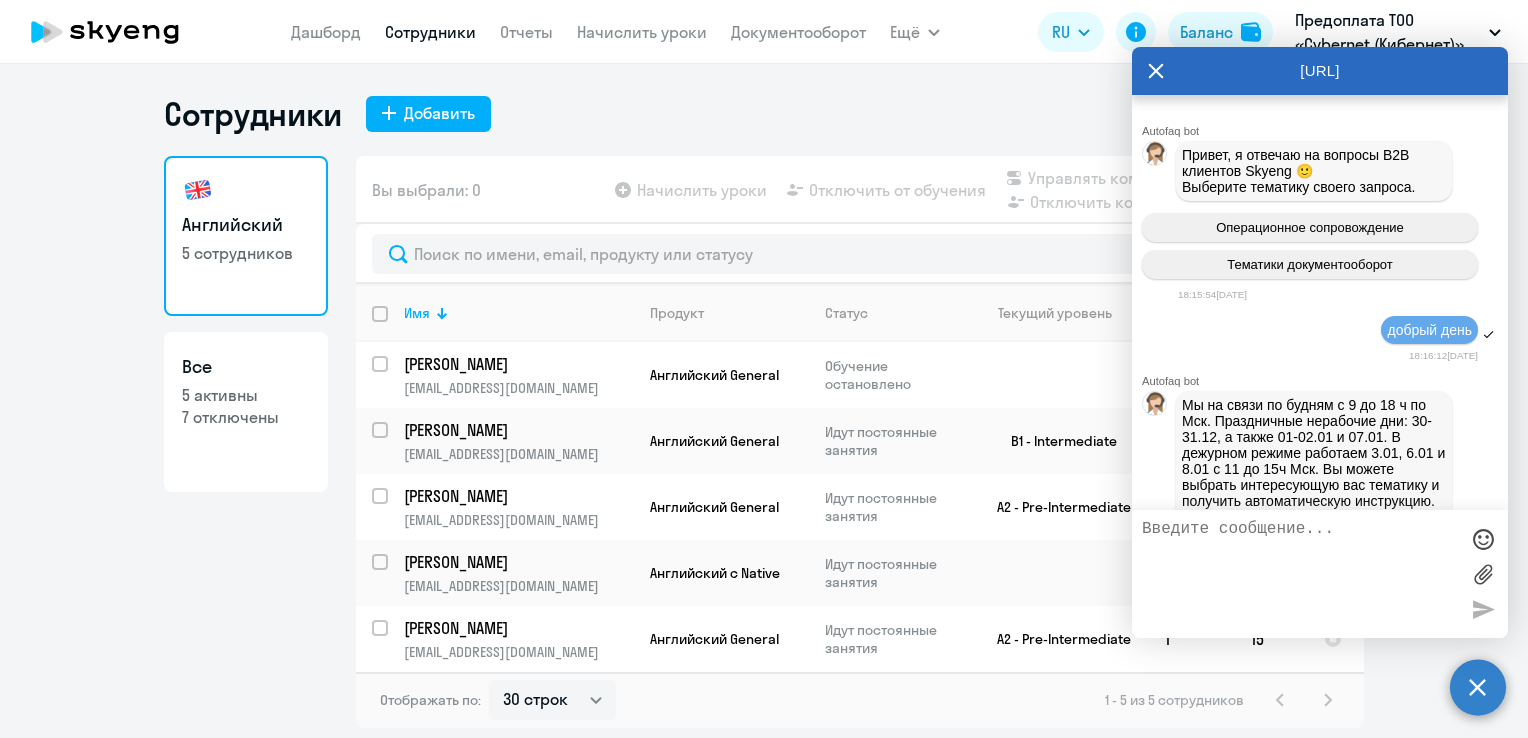 select on "30" 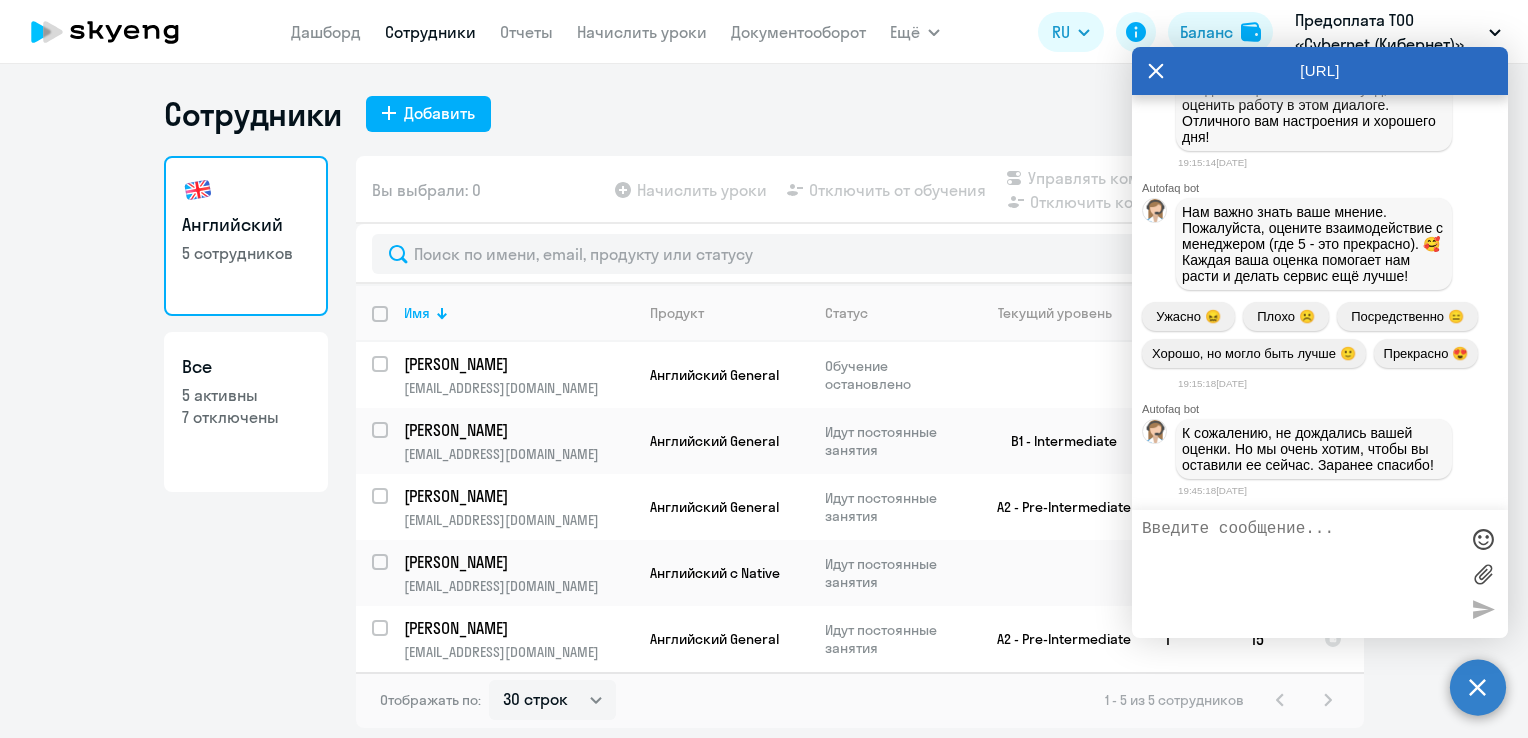 scroll, scrollTop: 16488, scrollLeft: 0, axis: vertical 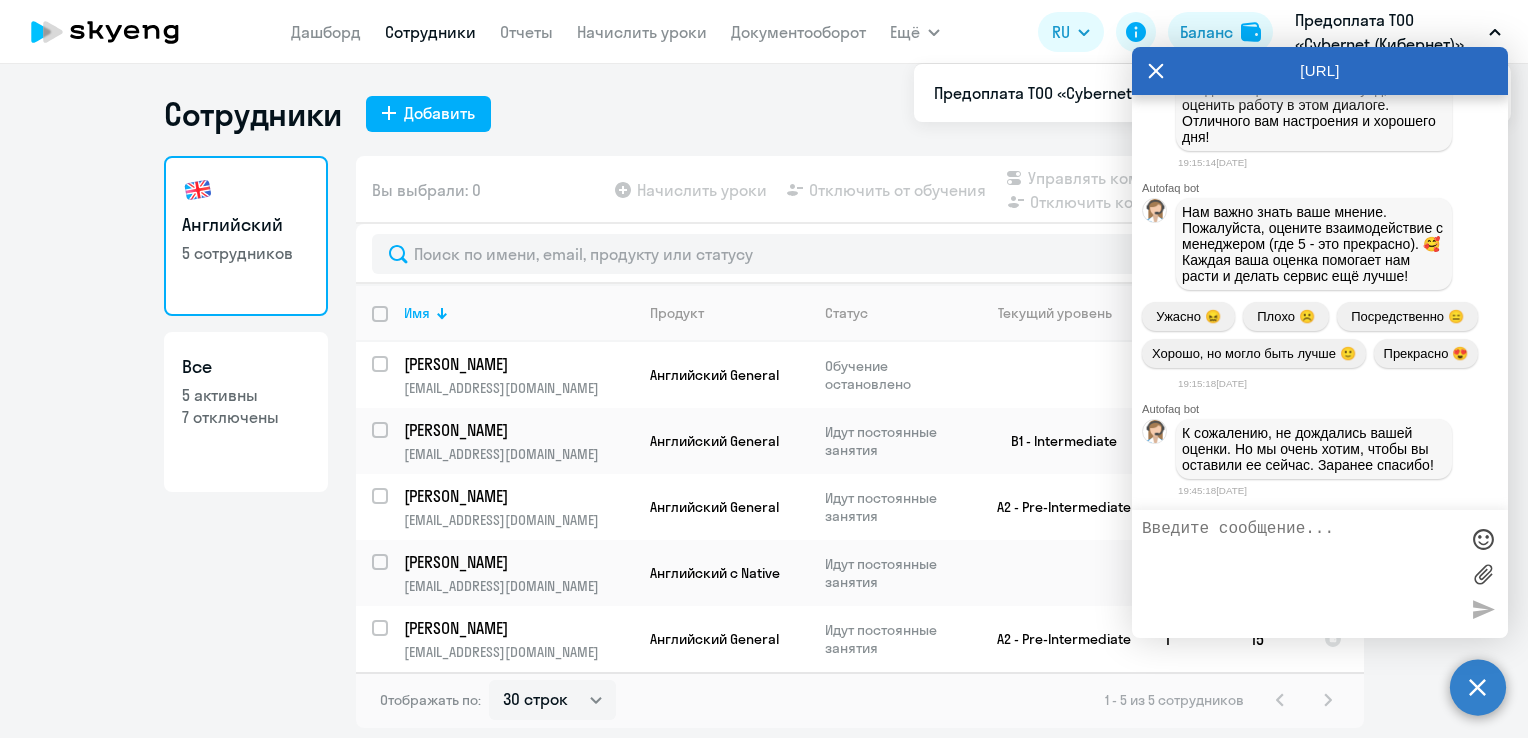click at bounding box center (1300, 574) 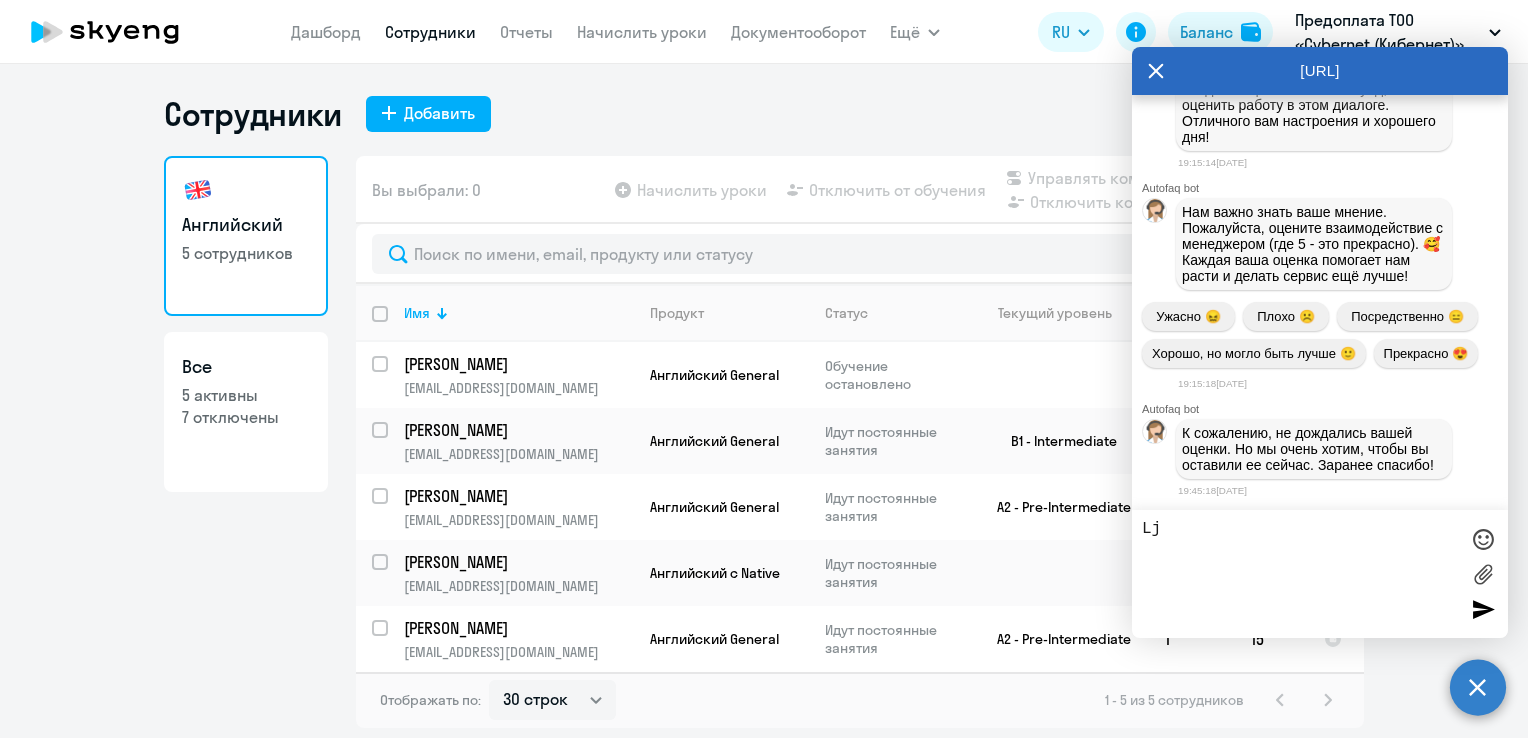 type on "L" 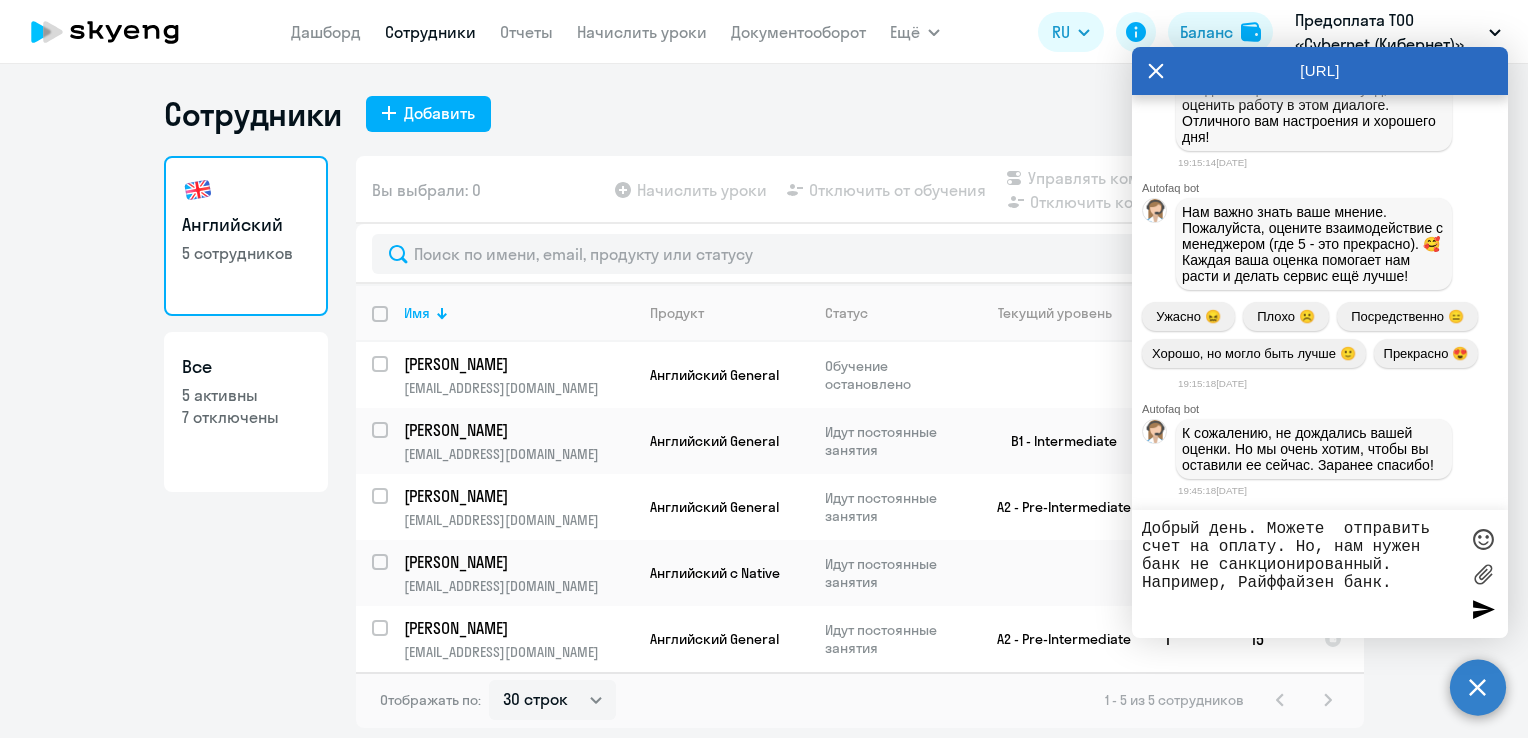 type on "Добрый день. Можете  отправить счет на оплату. Но, нам нужен банк не санкционированный. Например, Райффайзен банк." 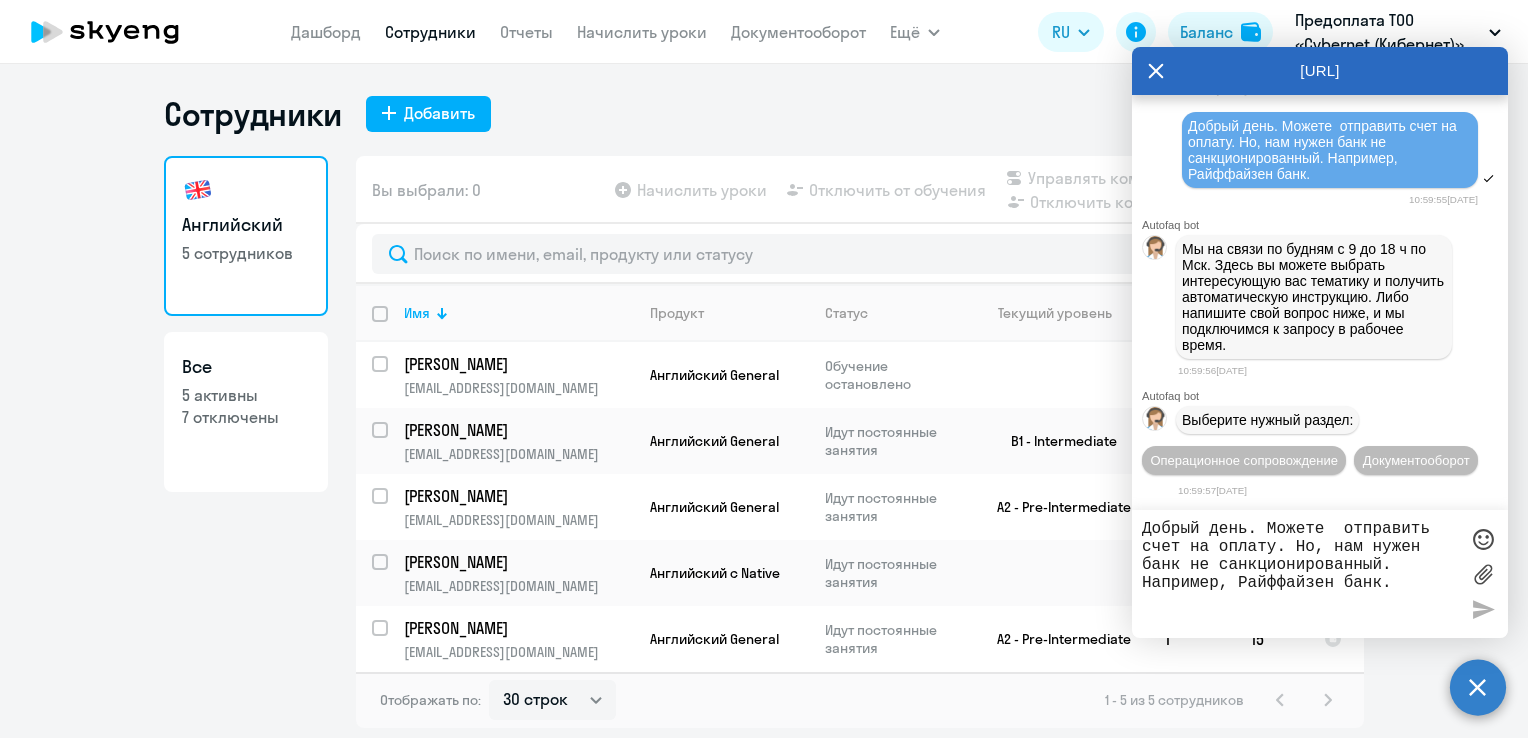 scroll, scrollTop: 16936, scrollLeft: 0, axis: vertical 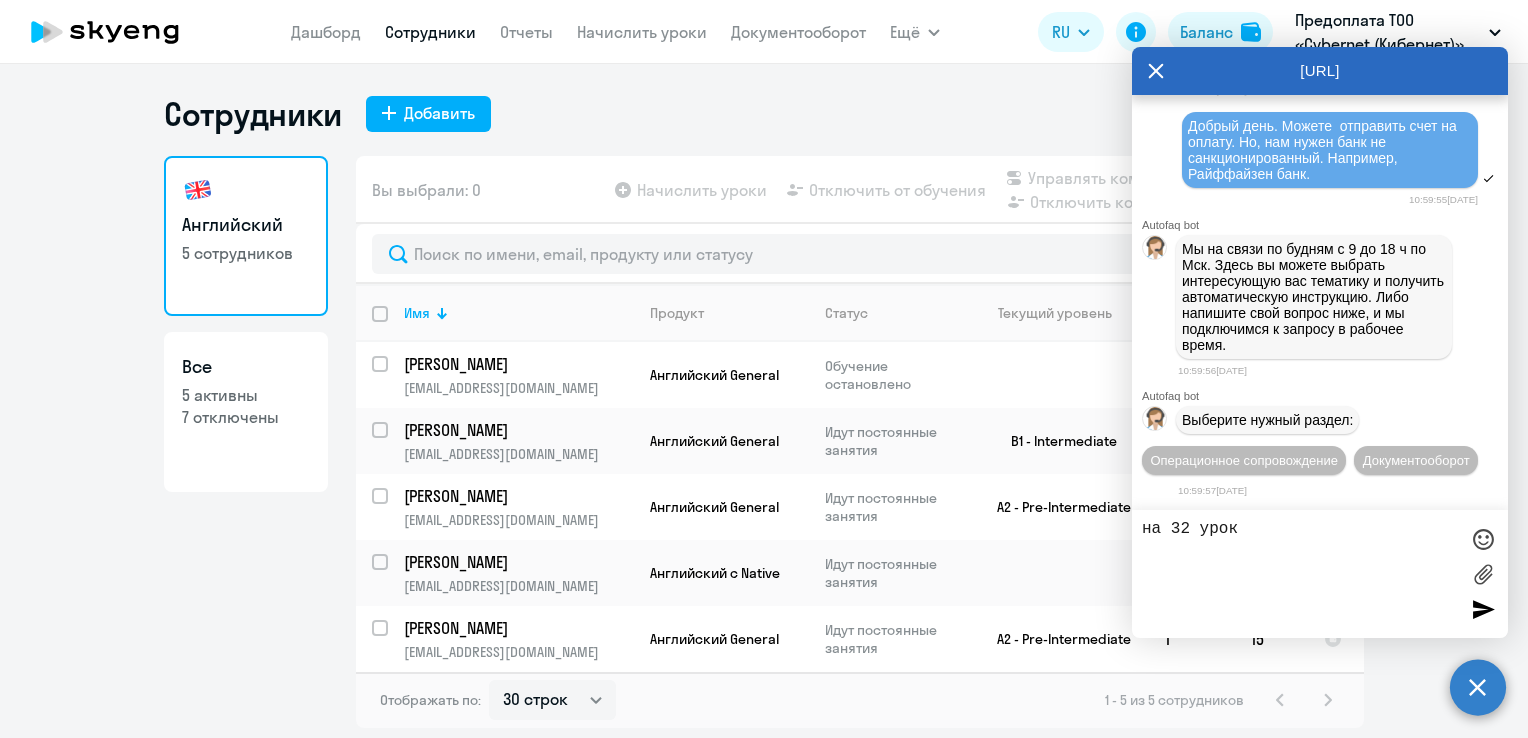 type on "на 32 урока" 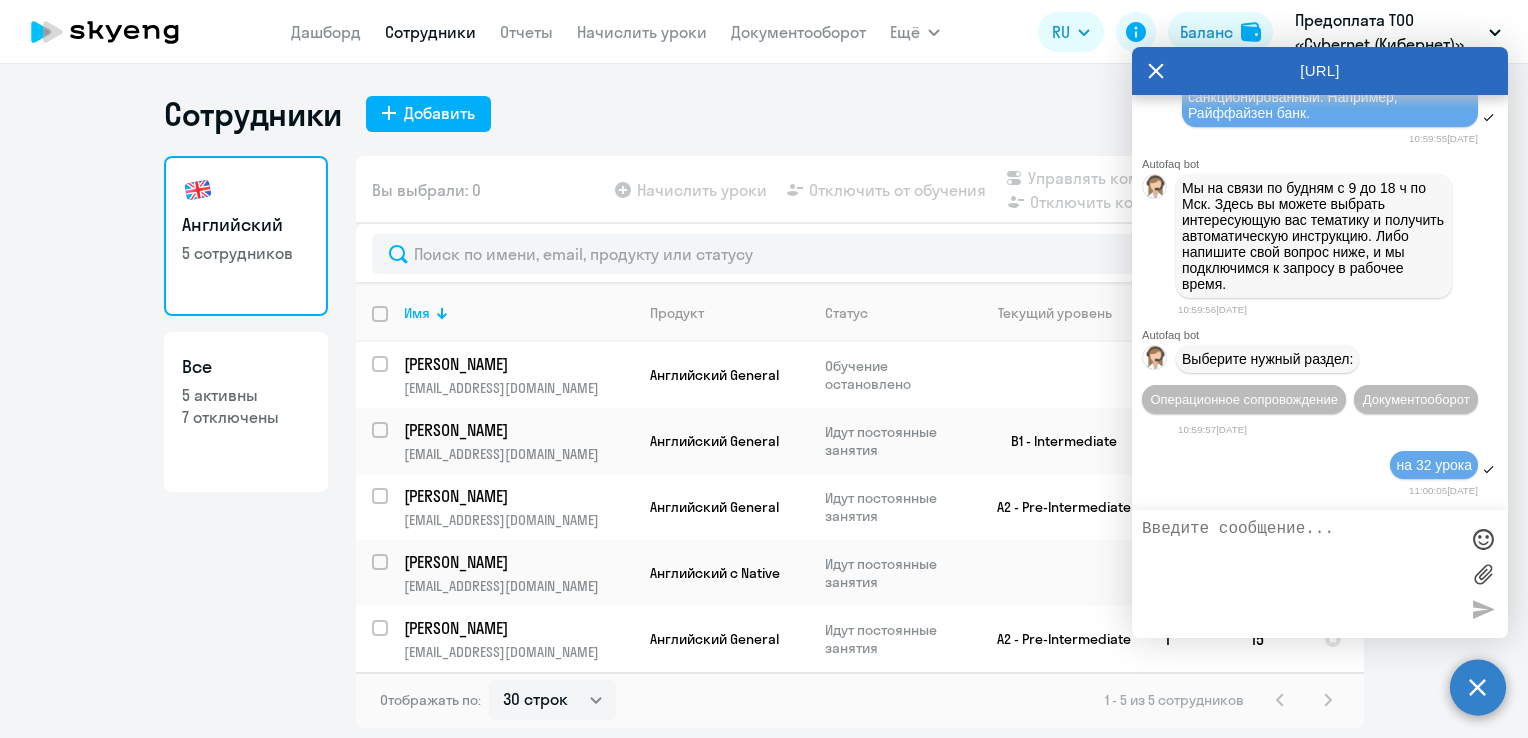 scroll, scrollTop: 17156, scrollLeft: 0, axis: vertical 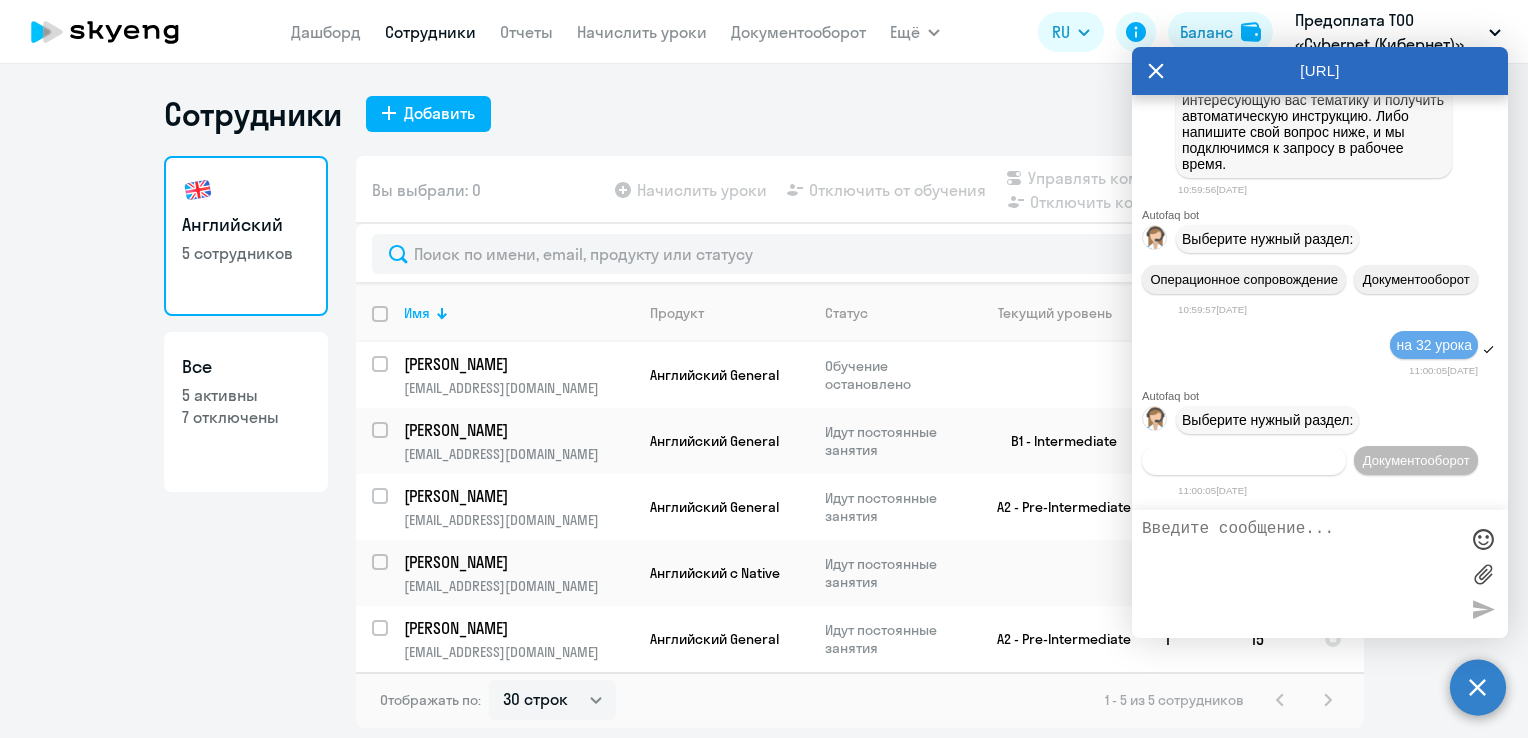 click on "Операционное сопровождение" at bounding box center [1244, 460] 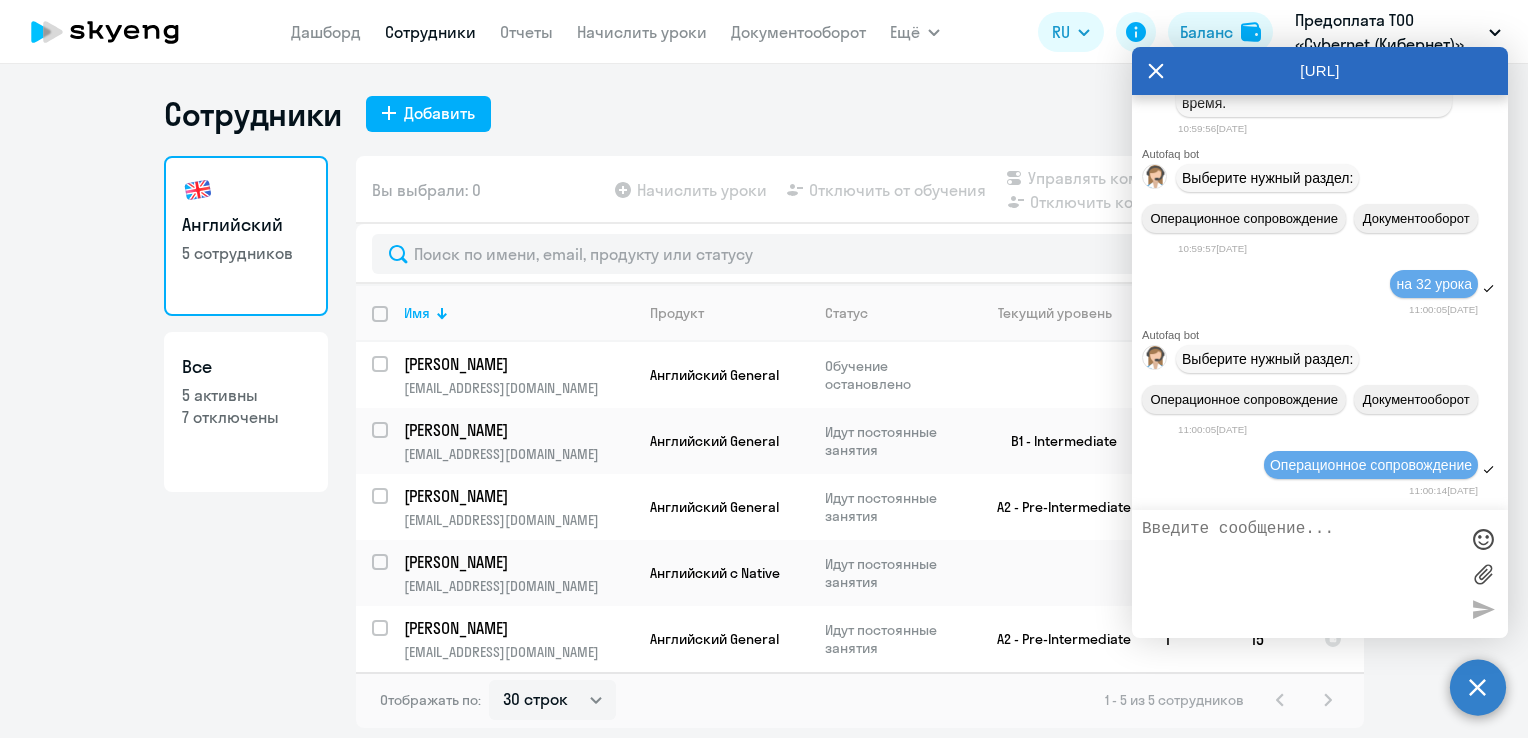 scroll, scrollTop: 17340, scrollLeft: 0, axis: vertical 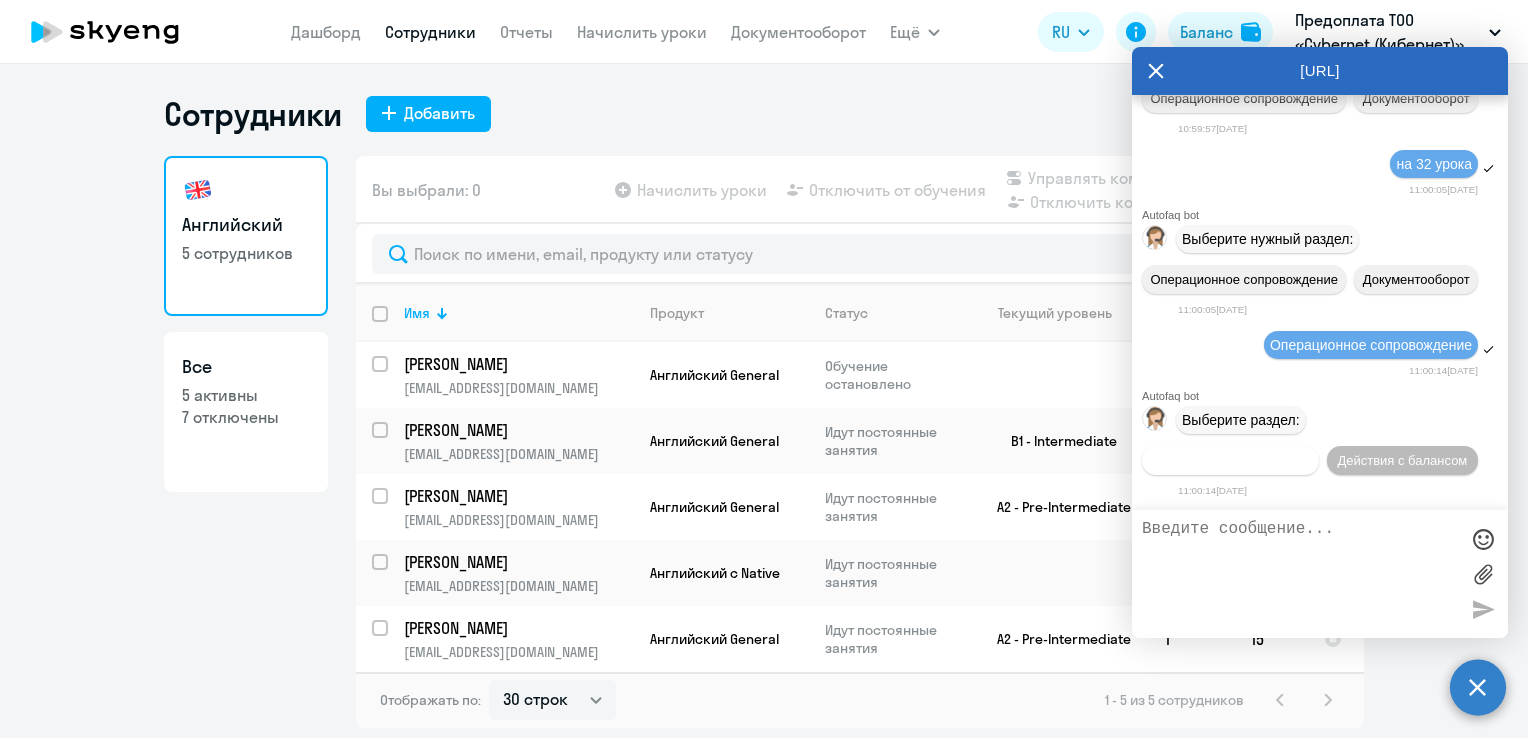 click on "Действия по сотрудникам" at bounding box center [1230, 460] 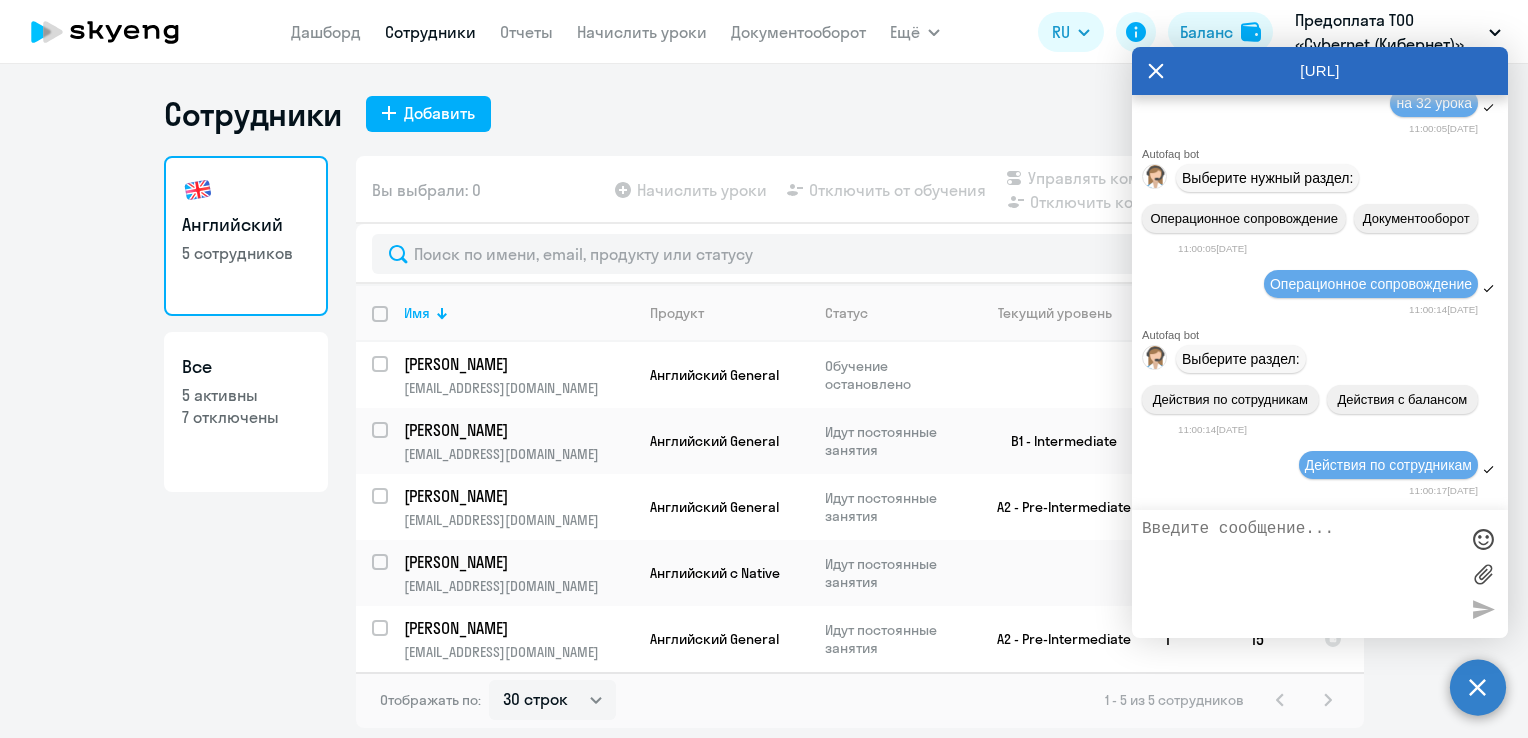 scroll, scrollTop: 17639, scrollLeft: 0, axis: vertical 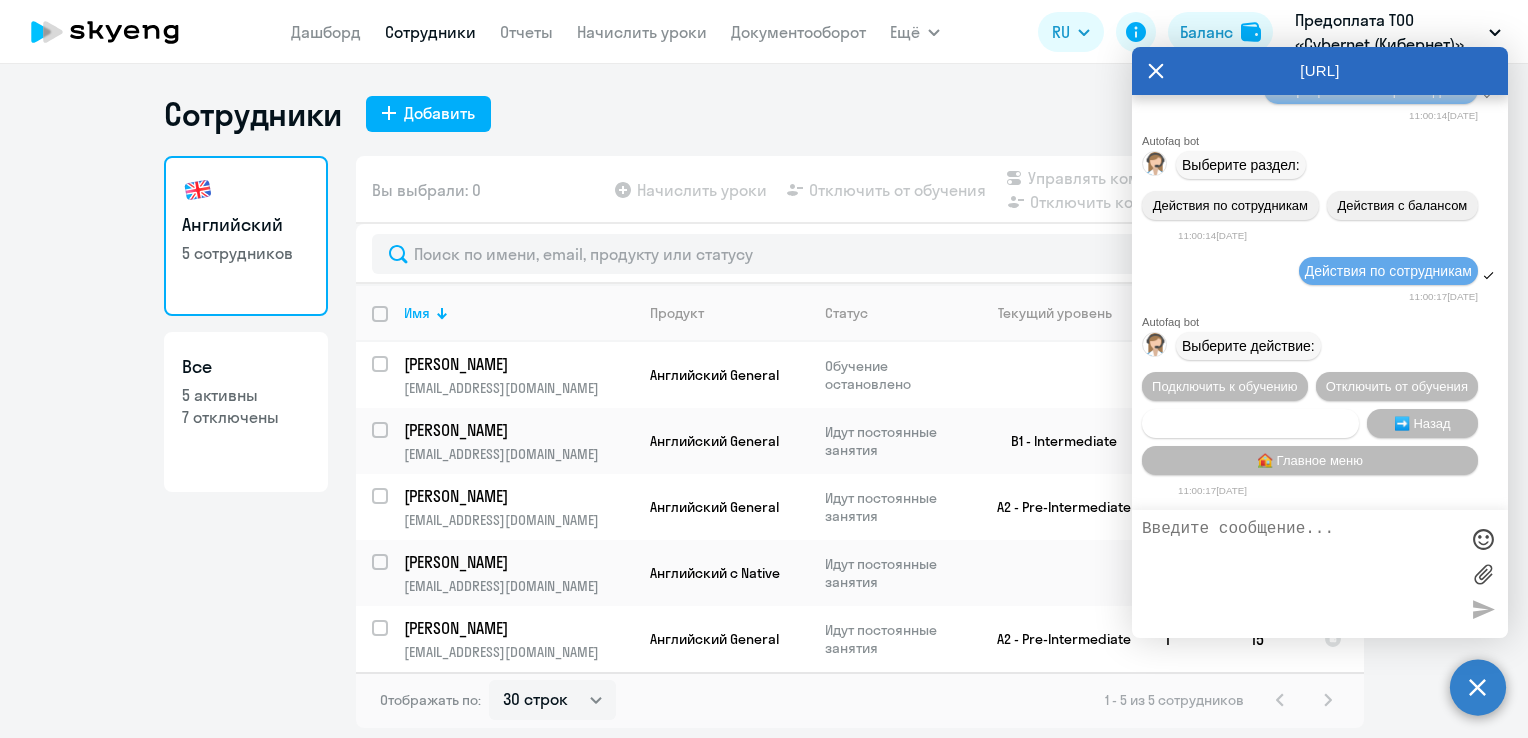 click on "Сотруднику нужна помощь" at bounding box center (1250, 423) 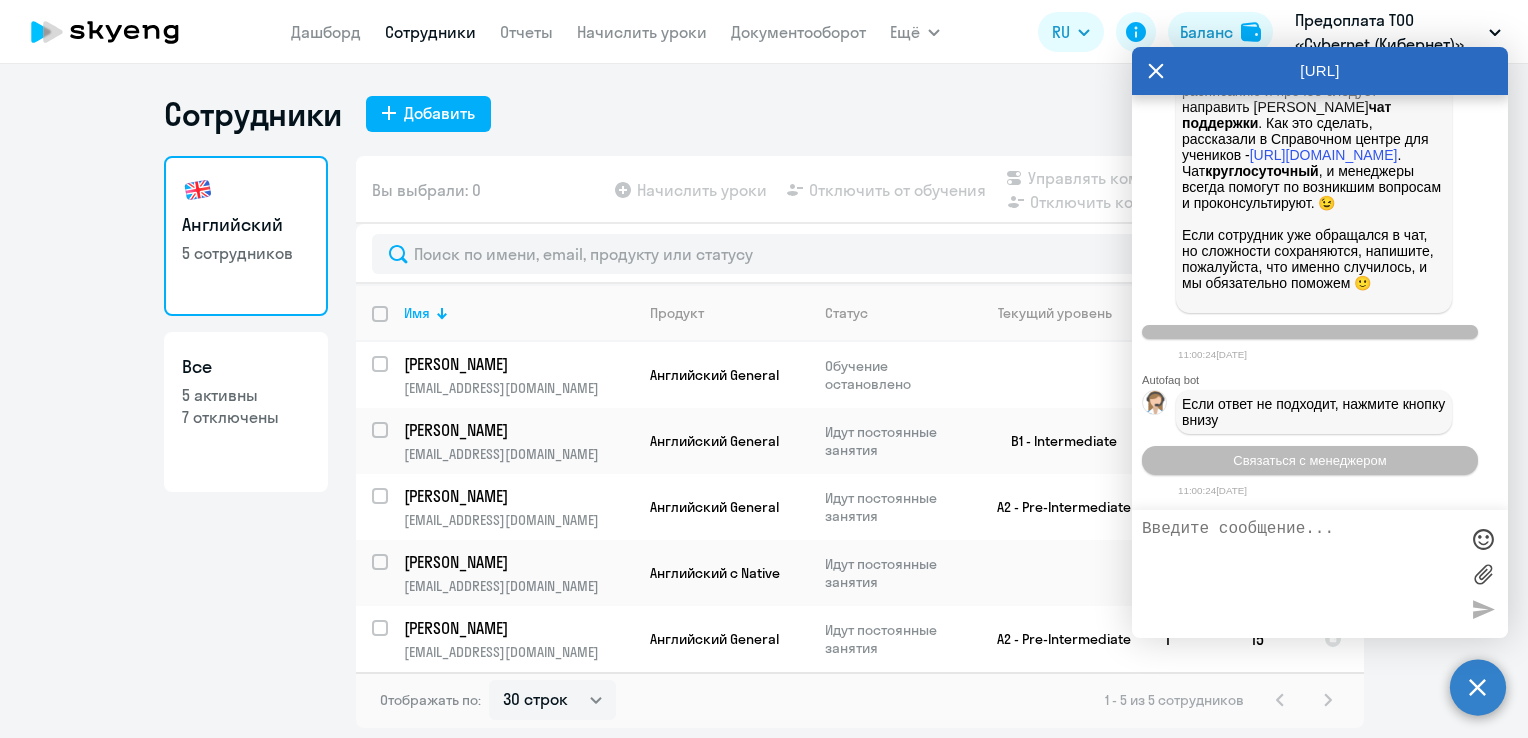 scroll, scrollTop: 18353, scrollLeft: 0, axis: vertical 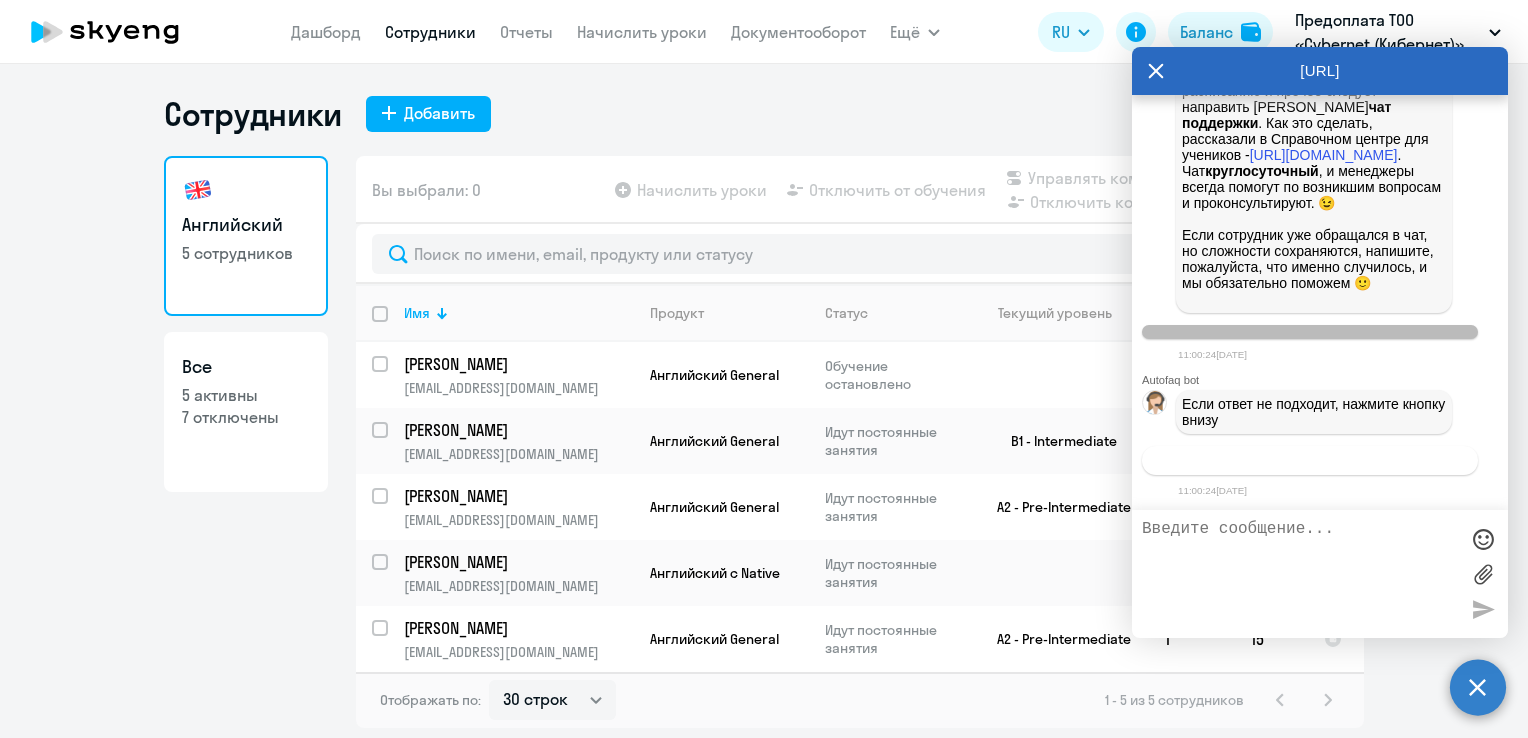 click on "Связаться с менеджером" at bounding box center [1310, 460] 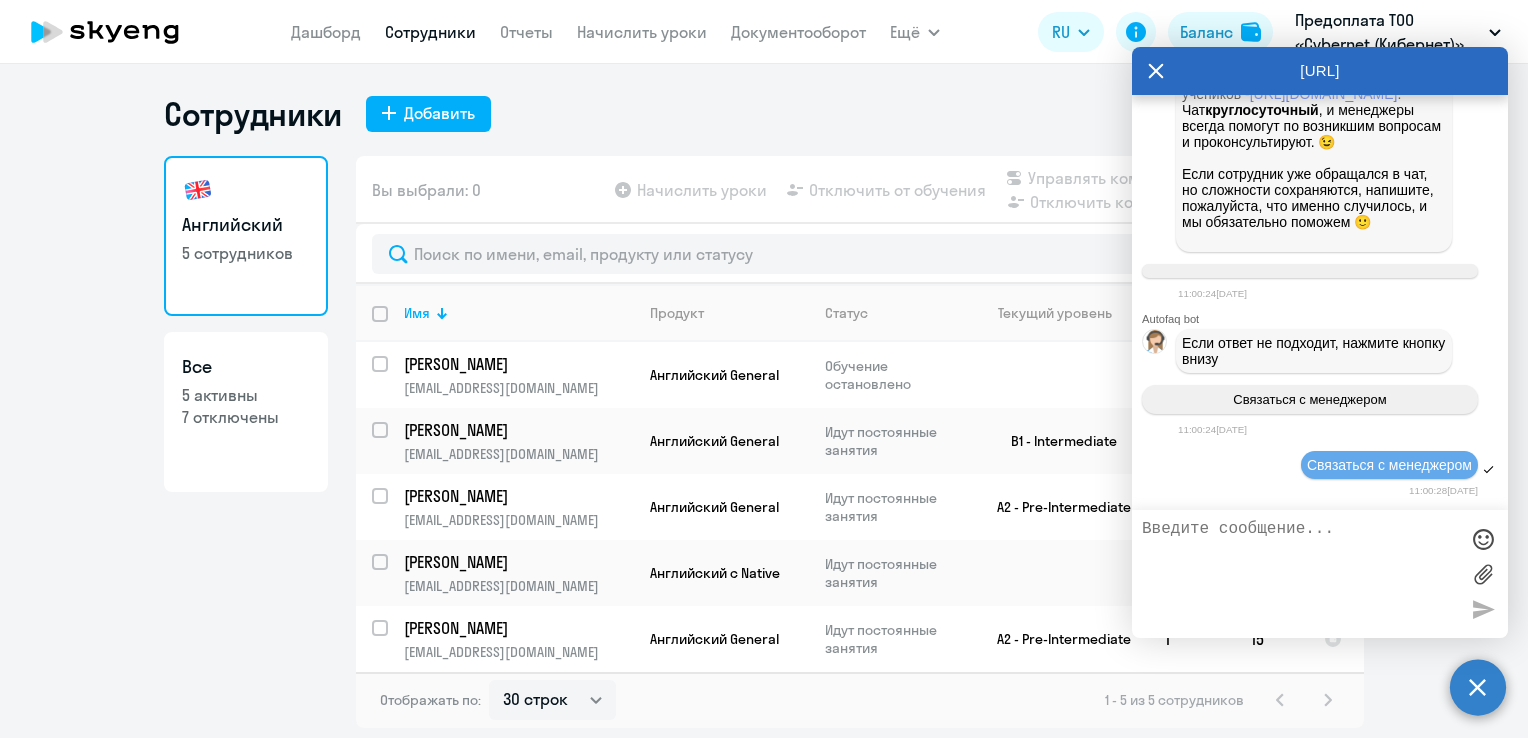 scroll, scrollTop: 18416, scrollLeft: 0, axis: vertical 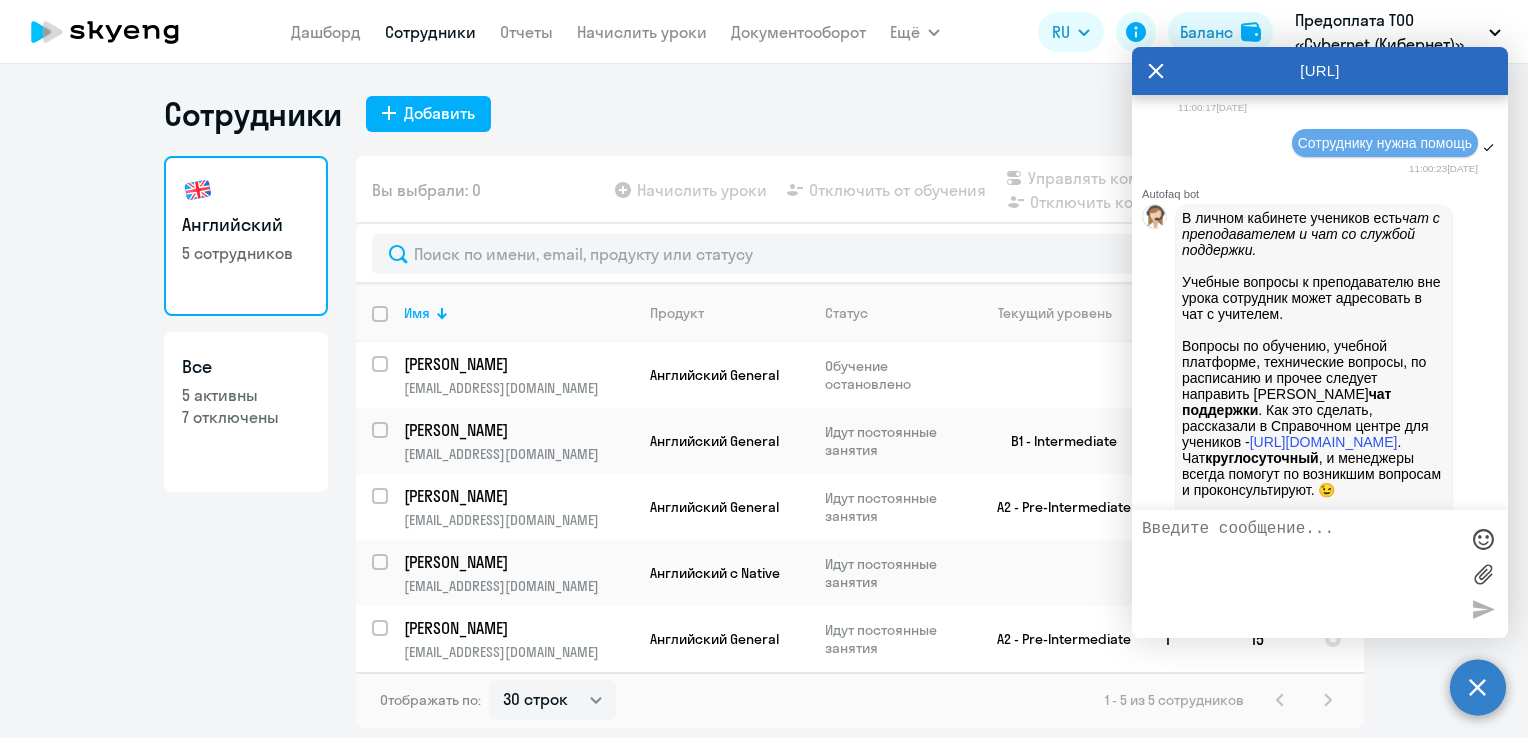 drag, startPoint x: 1312, startPoint y: 463, endPoint x: 1183, endPoint y: 406, distance: 141.0319 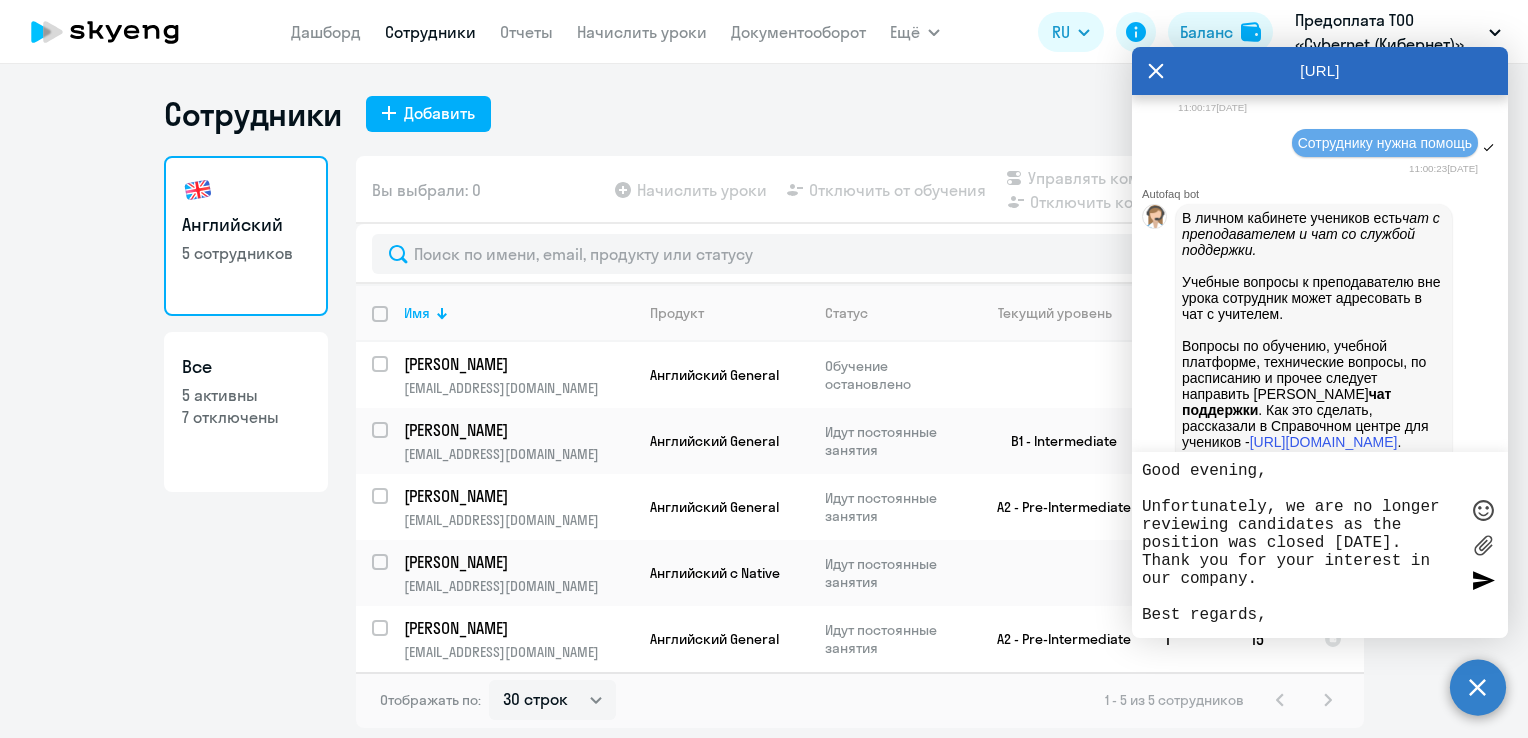 drag, startPoint x: 1292, startPoint y: 630, endPoint x: 1181, endPoint y: 534, distance: 146.7549 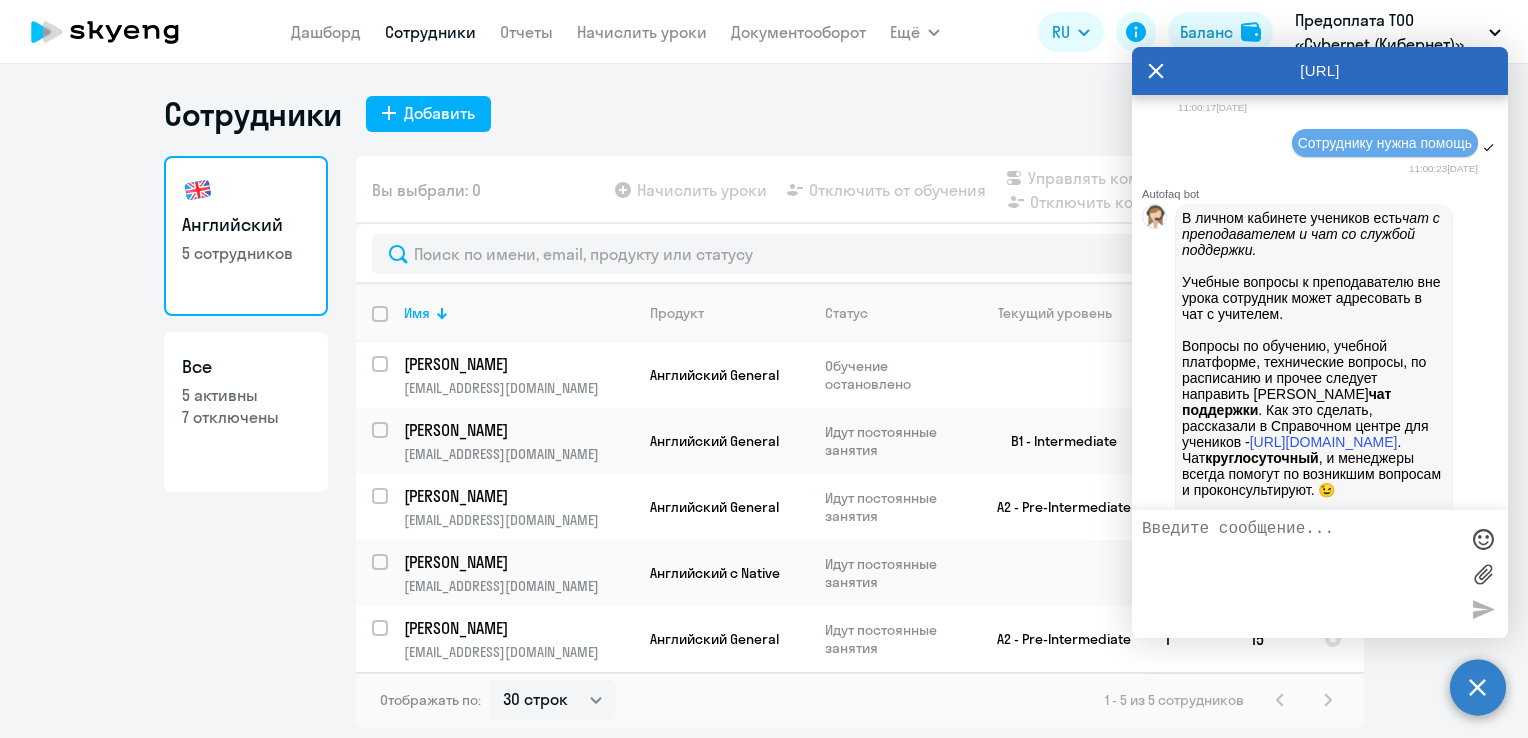 drag, startPoint x: 1308, startPoint y: 456, endPoint x: 1181, endPoint y: 410, distance: 135.07405 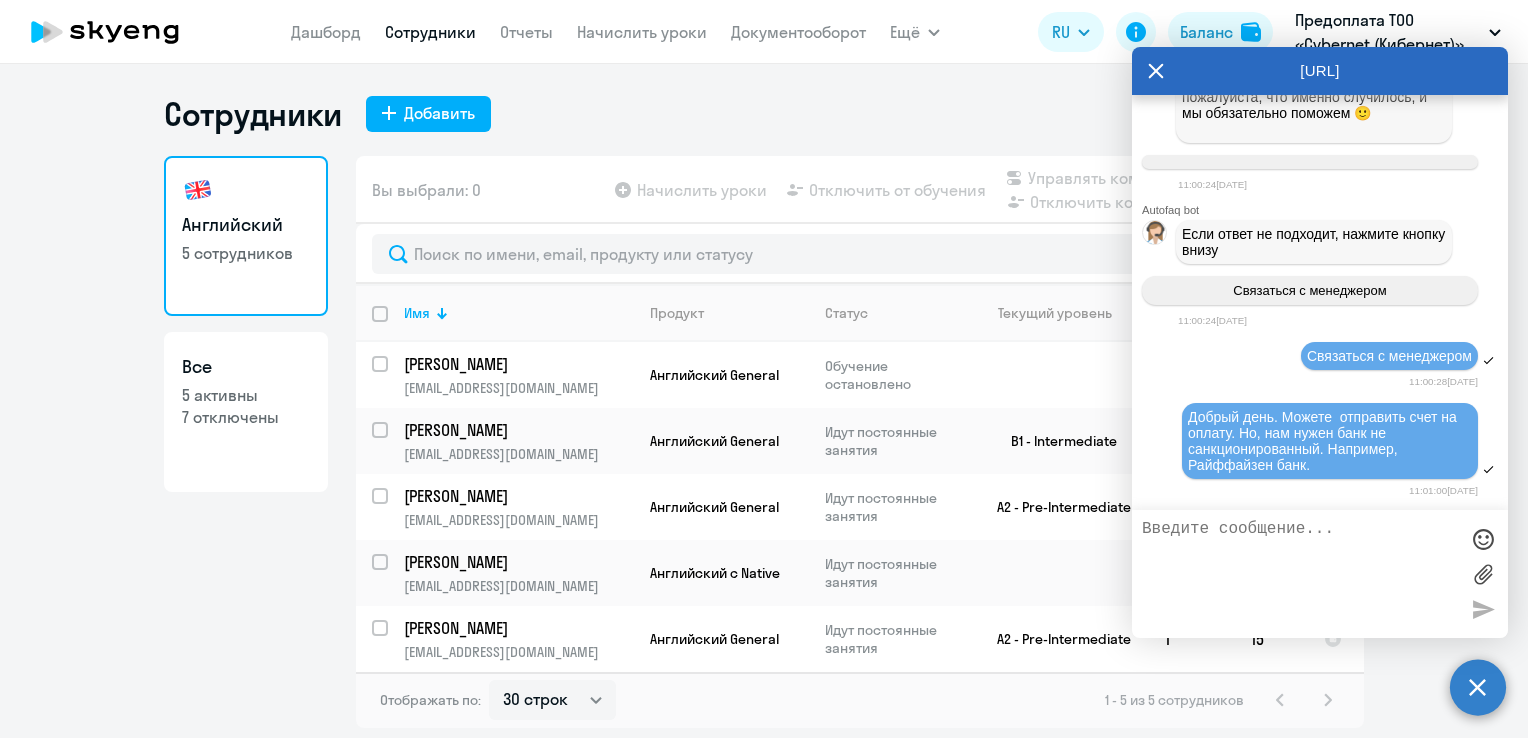 click at bounding box center [1300, 574] 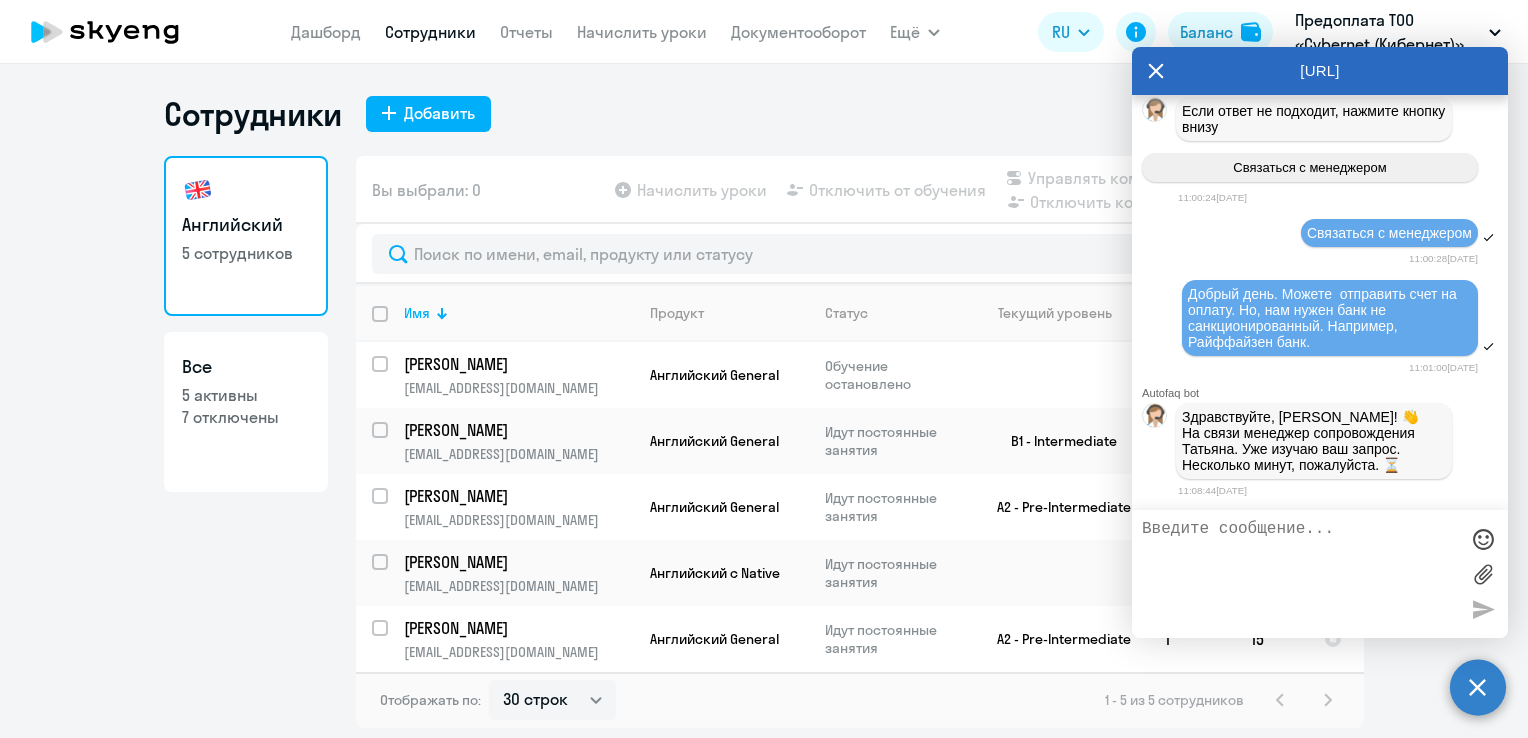 click on "Здравствуйте, [PERSON_NAME]! 👋 ﻿На связи менеджер сопровождения [PERSON_NAME]. Уже изучаю ваш запрос. Несколько минут, пожалуйста. ⏳️" at bounding box center [1314, 441] 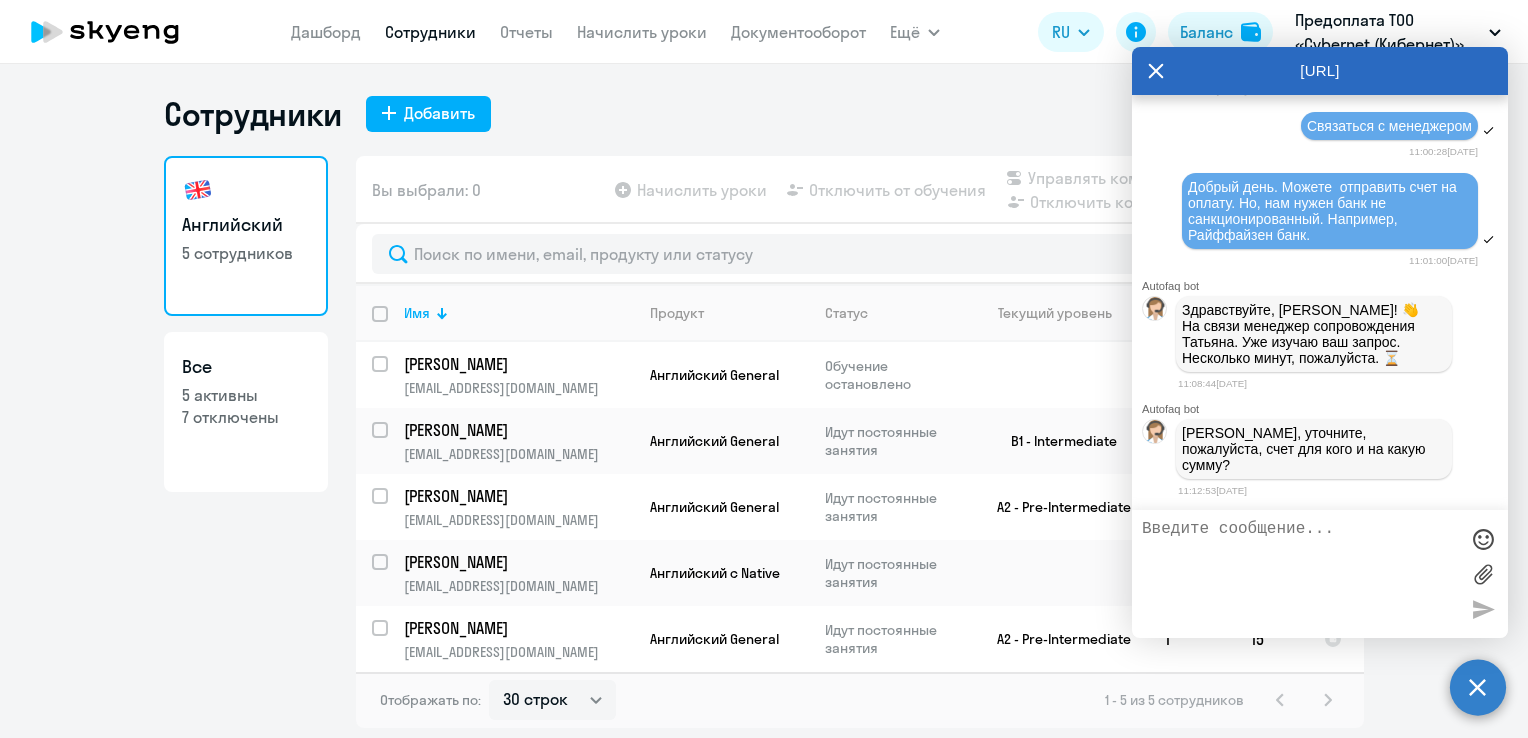 scroll, scrollTop: 18753, scrollLeft: 0, axis: vertical 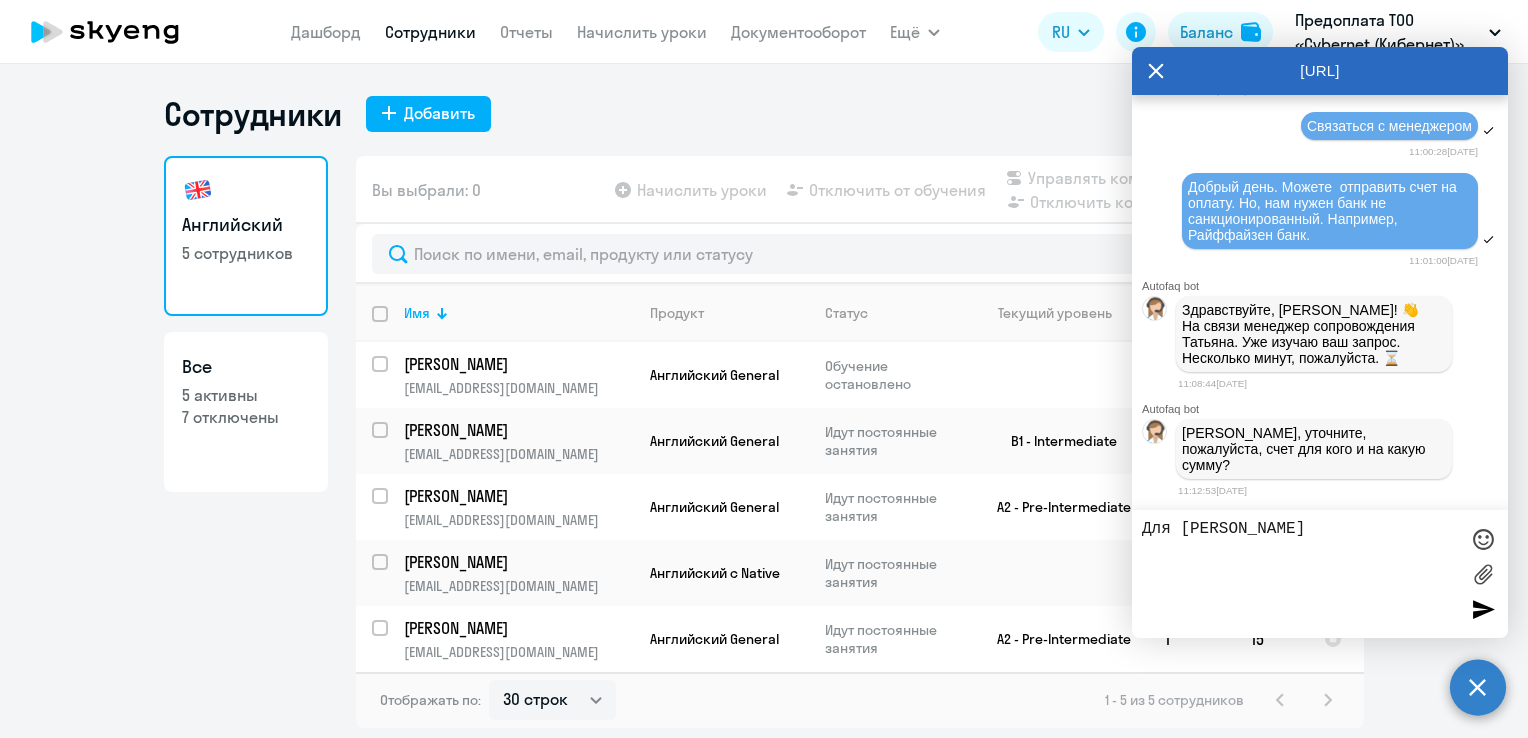 type on "Для [PERSON_NAME]" 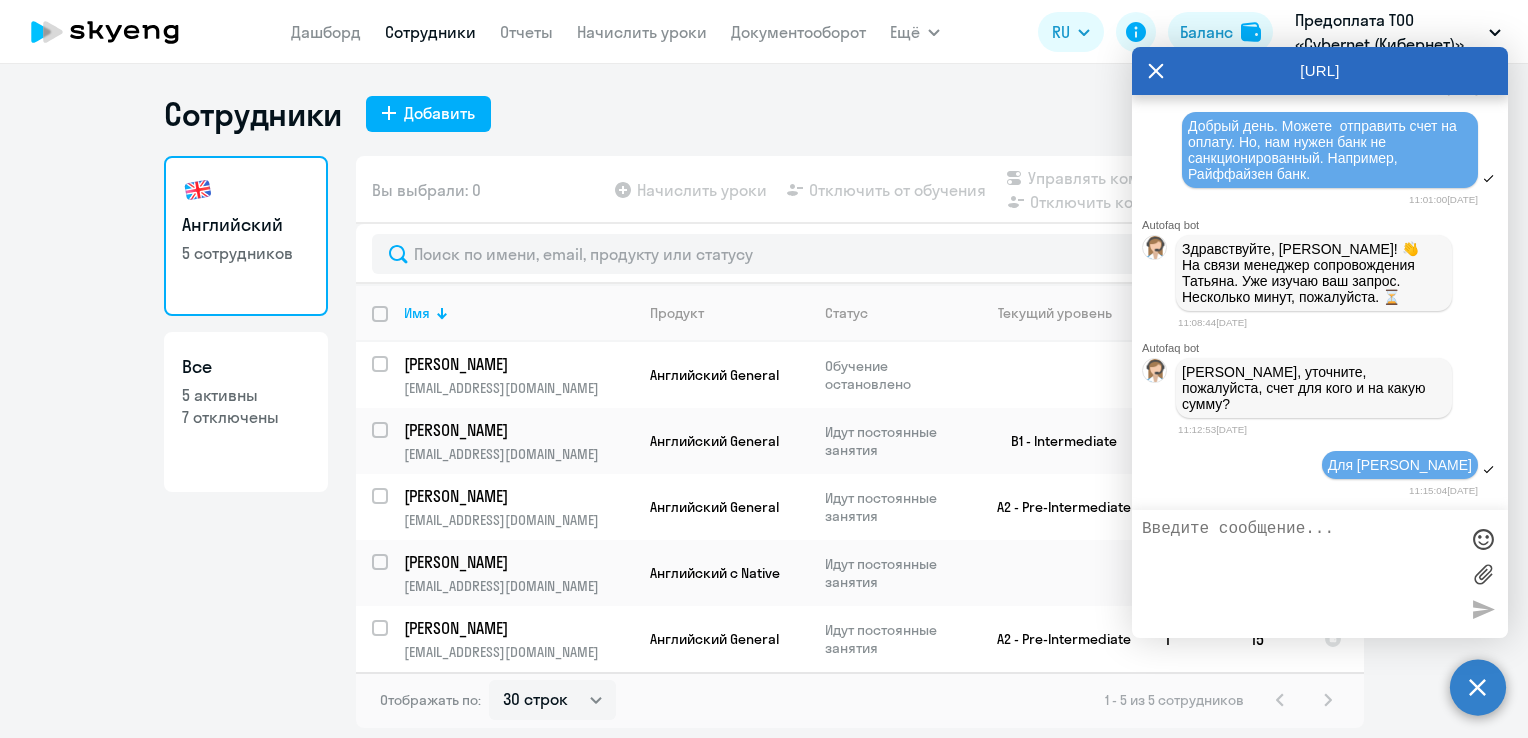 scroll, scrollTop: 18816, scrollLeft: 0, axis: vertical 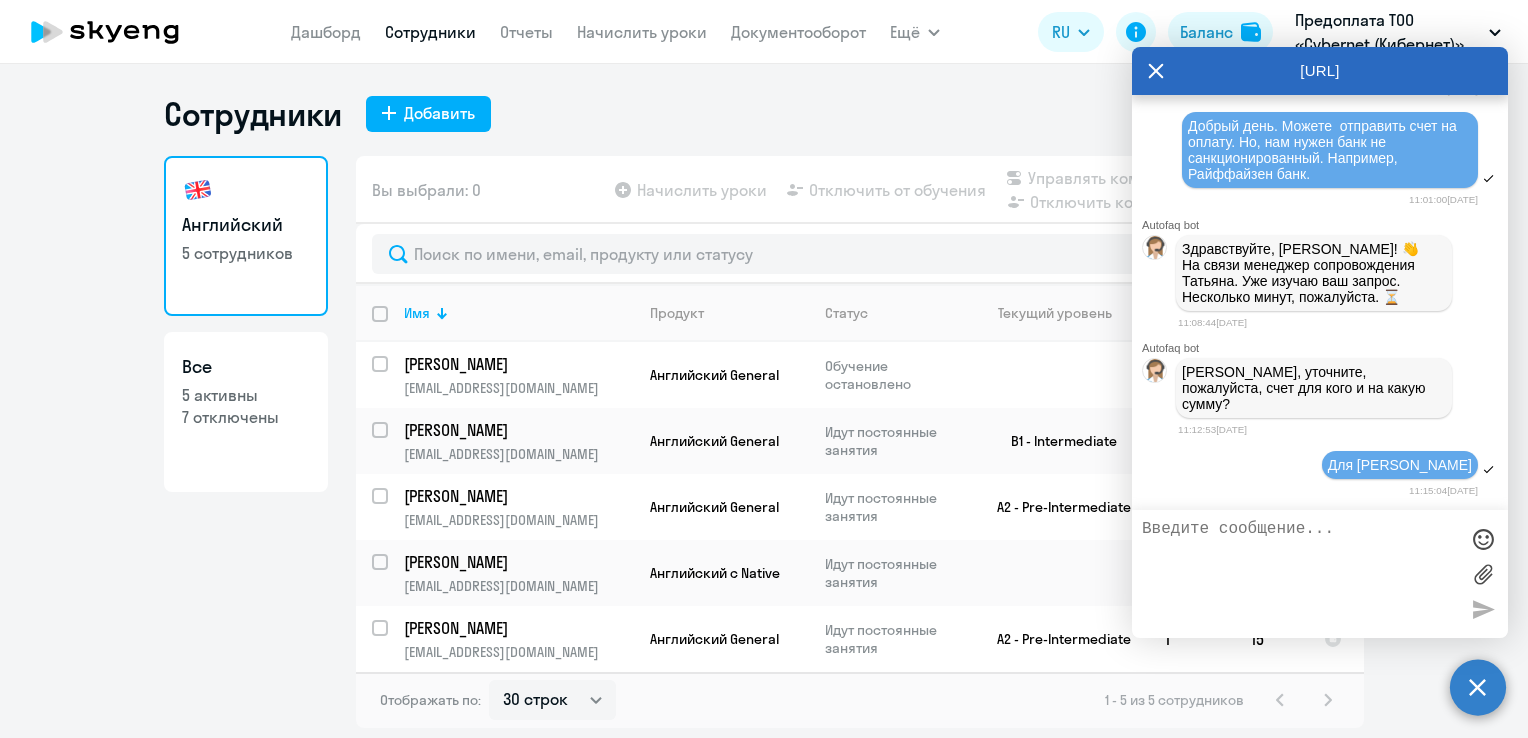 click at bounding box center [1300, 574] 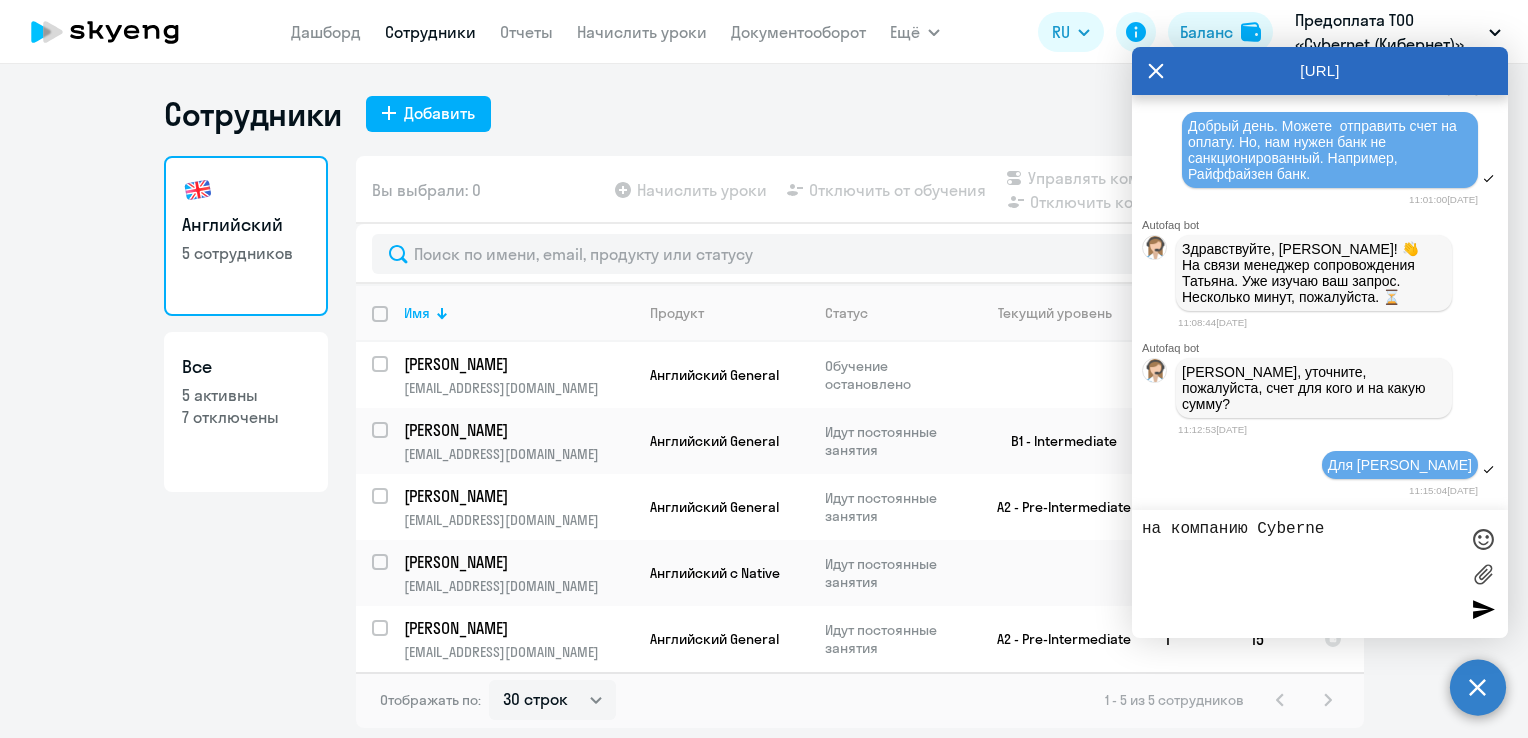 type on "на компанию Cybernet" 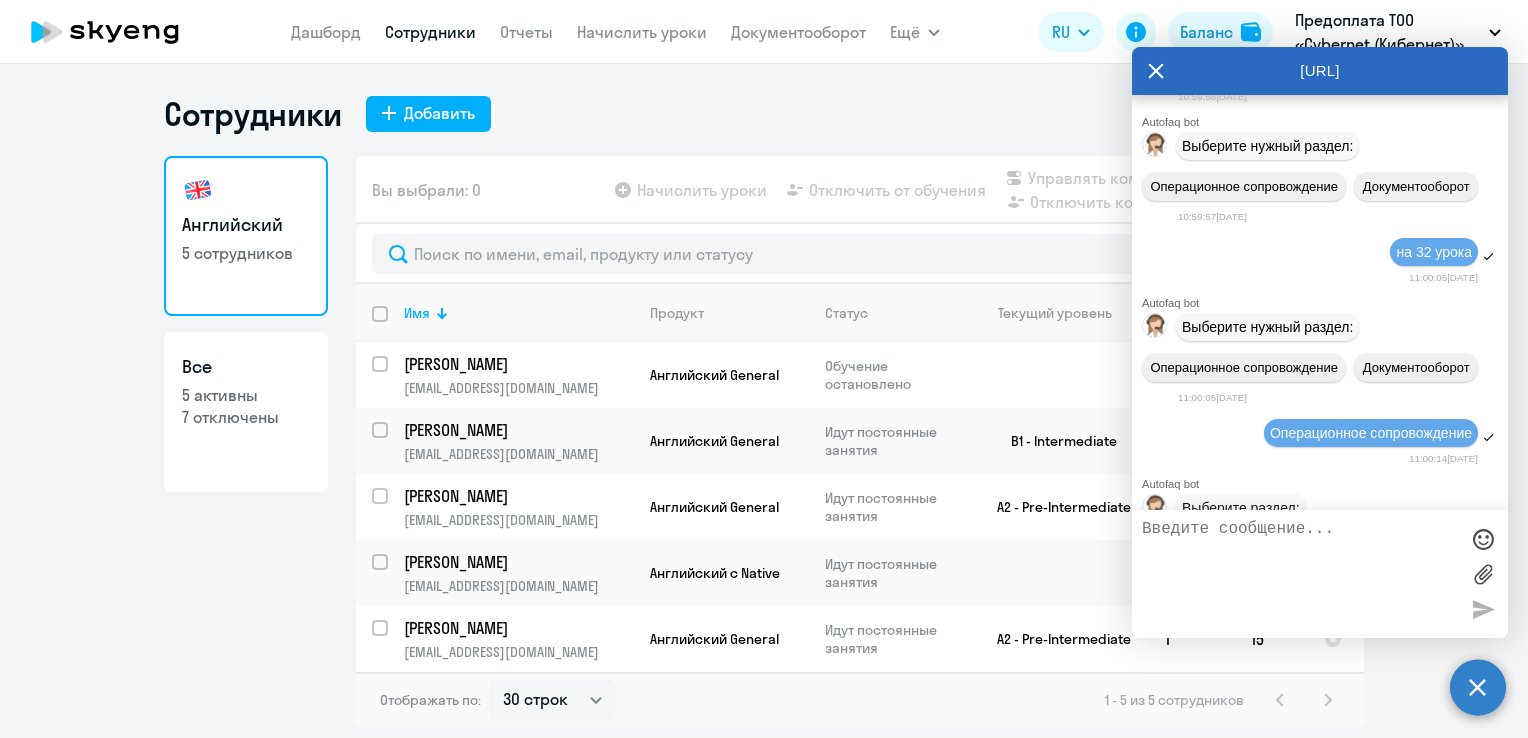scroll, scrollTop: 15877, scrollLeft: 0, axis: vertical 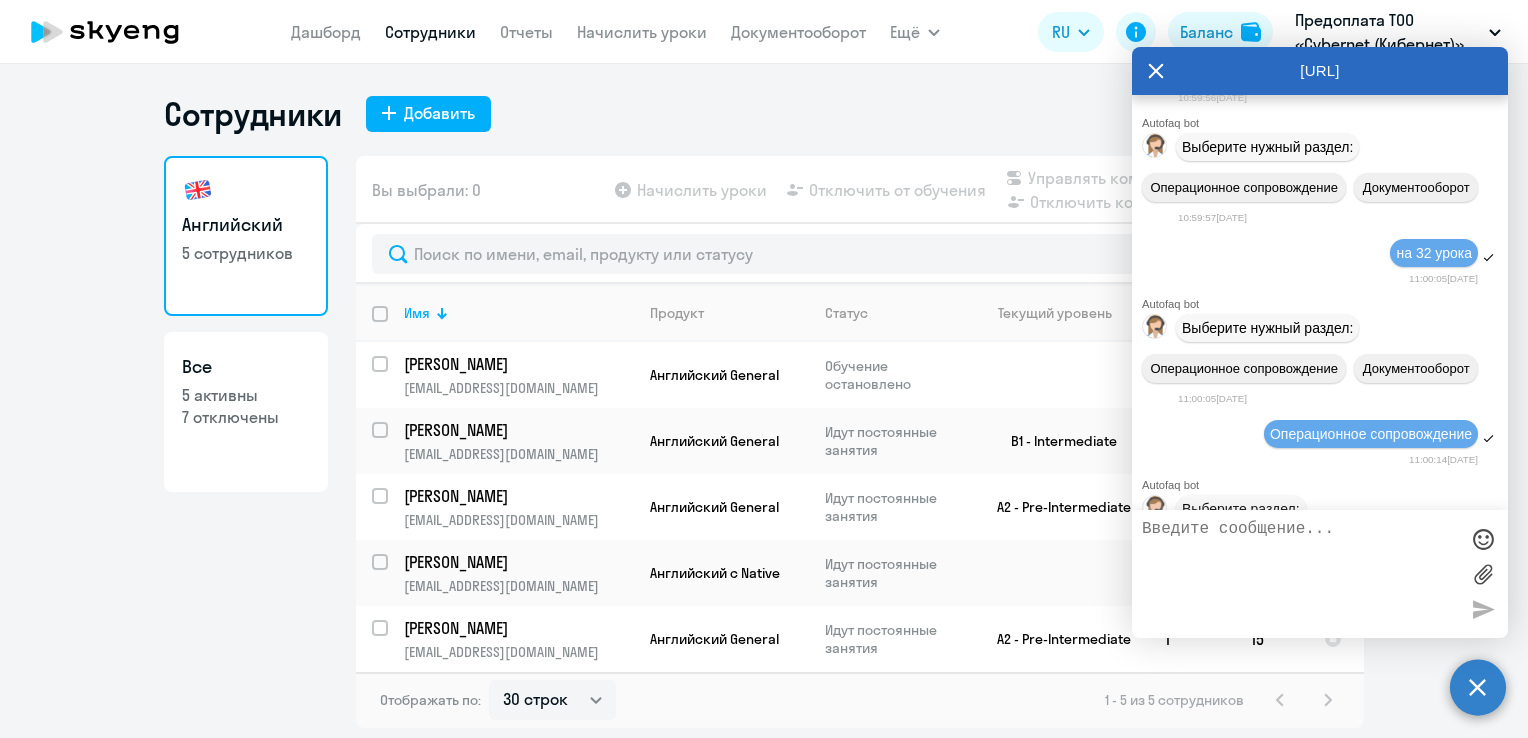 drag, startPoint x: 1297, startPoint y: 395, endPoint x: 1371, endPoint y: 393, distance: 74.02702 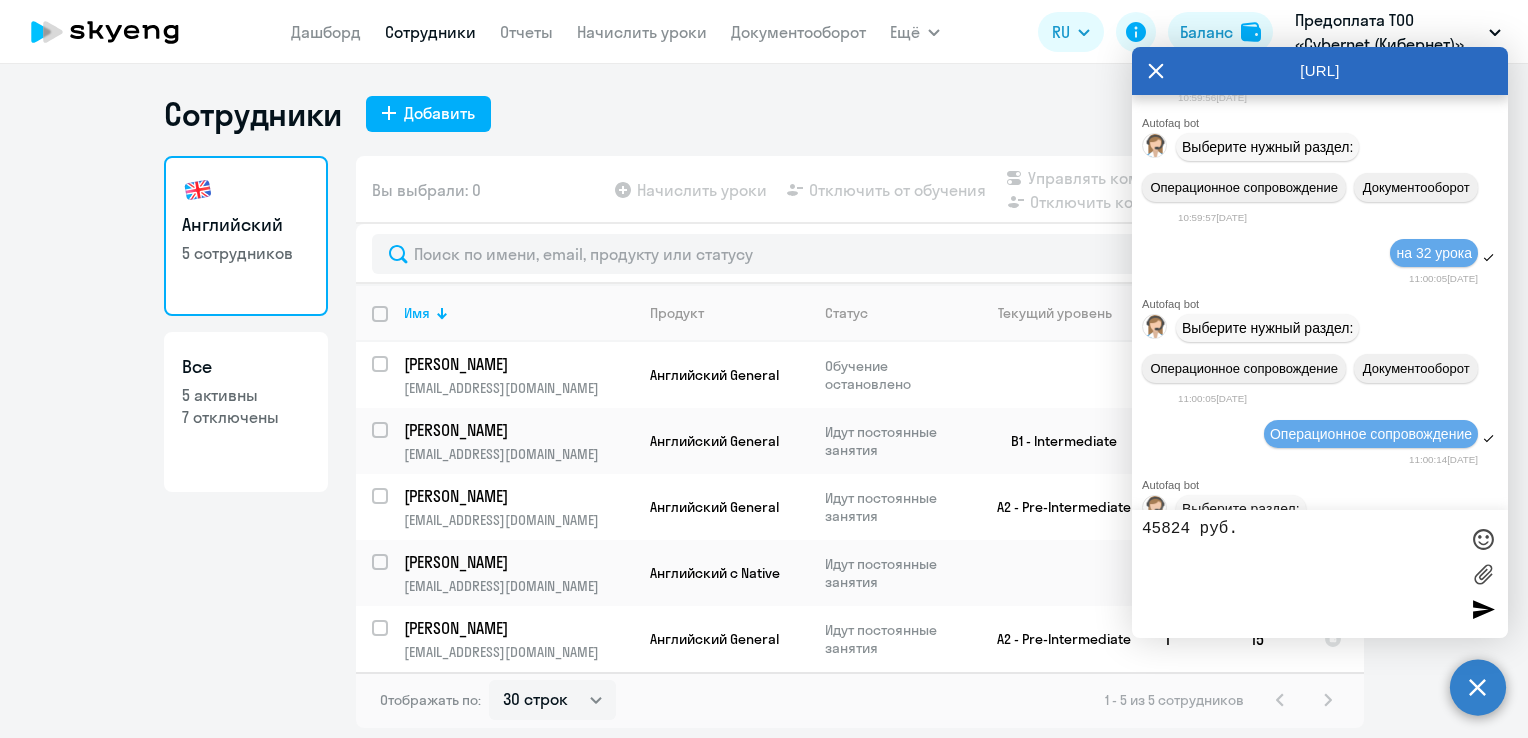 type on "45824 руб." 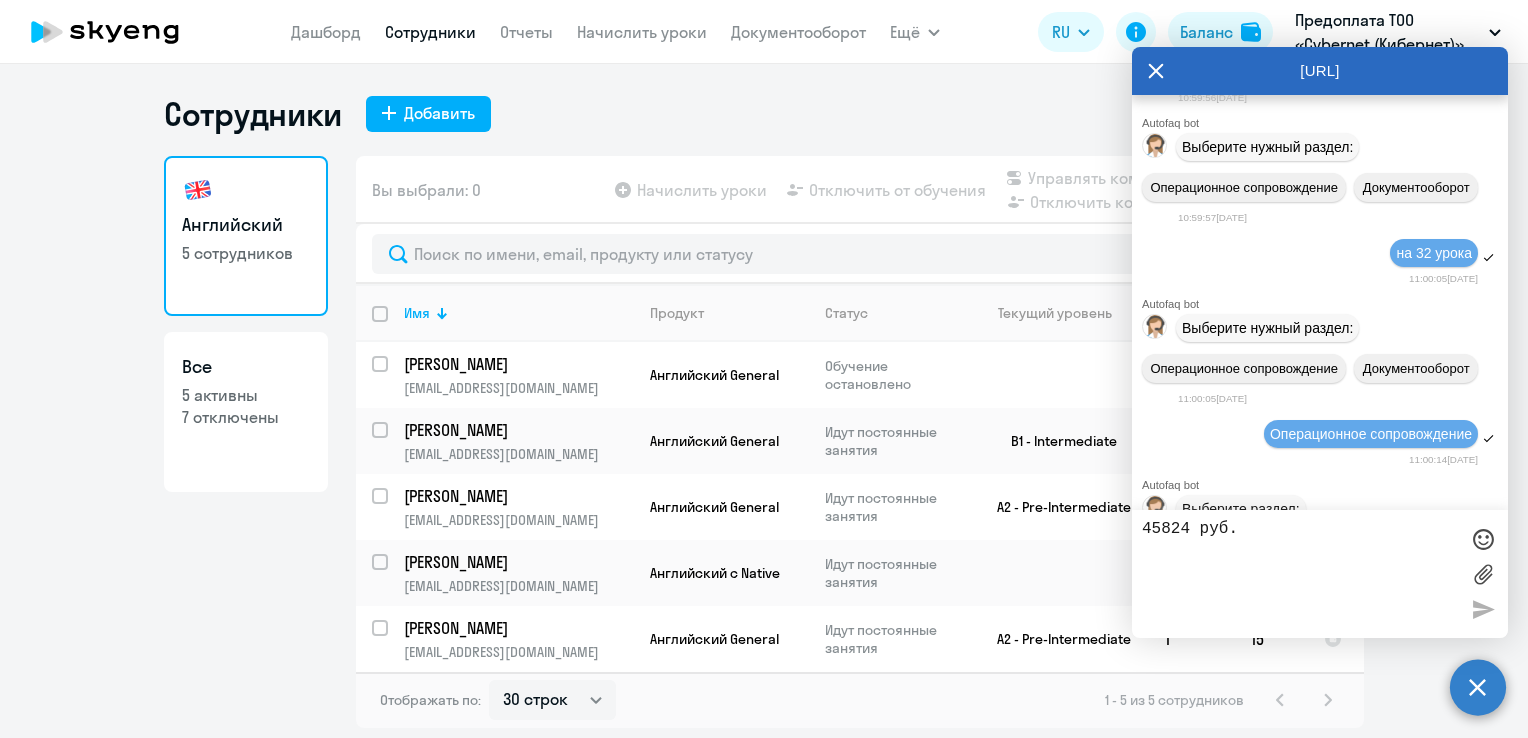 scroll, scrollTop: 18940, scrollLeft: 0, axis: vertical 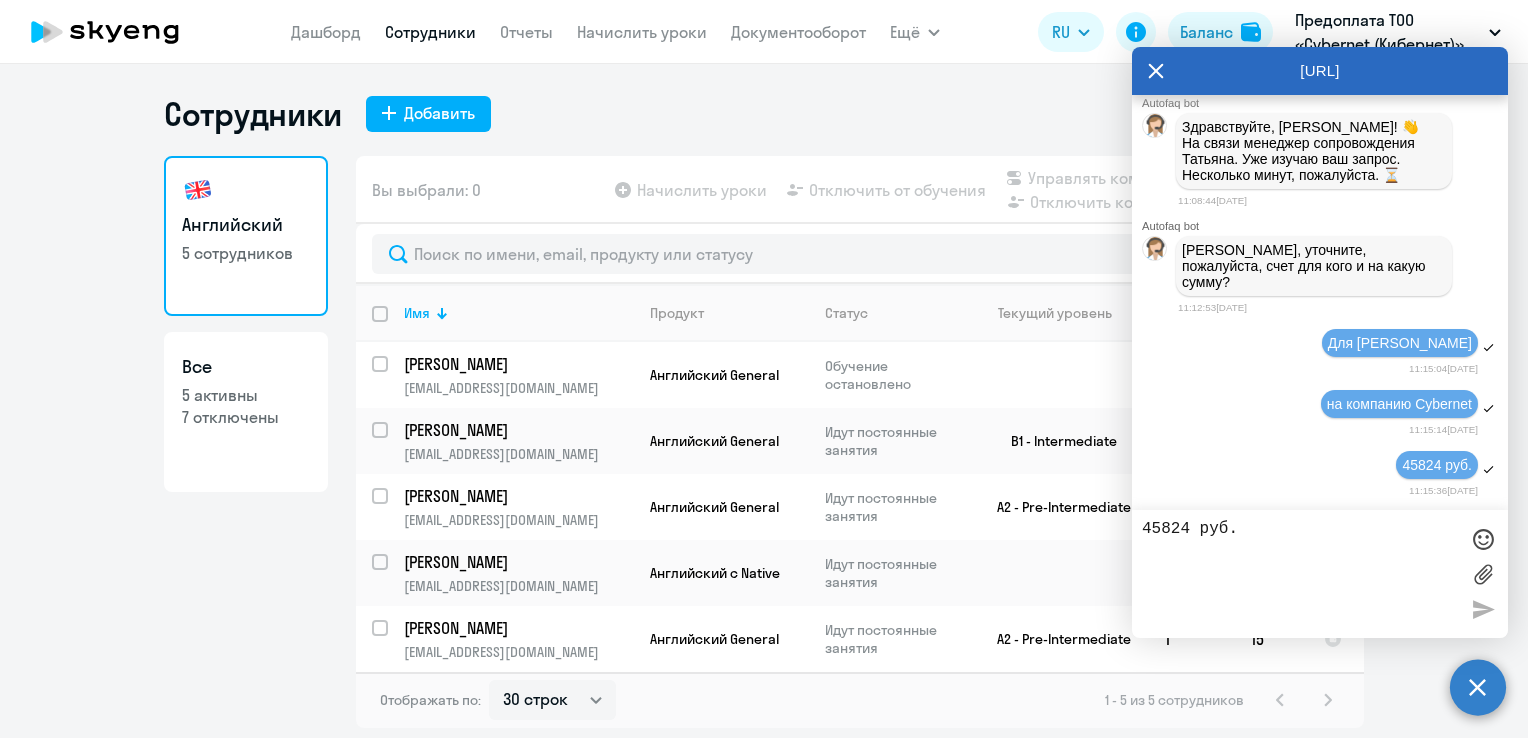click on "[URL]" at bounding box center [1320, 71] 